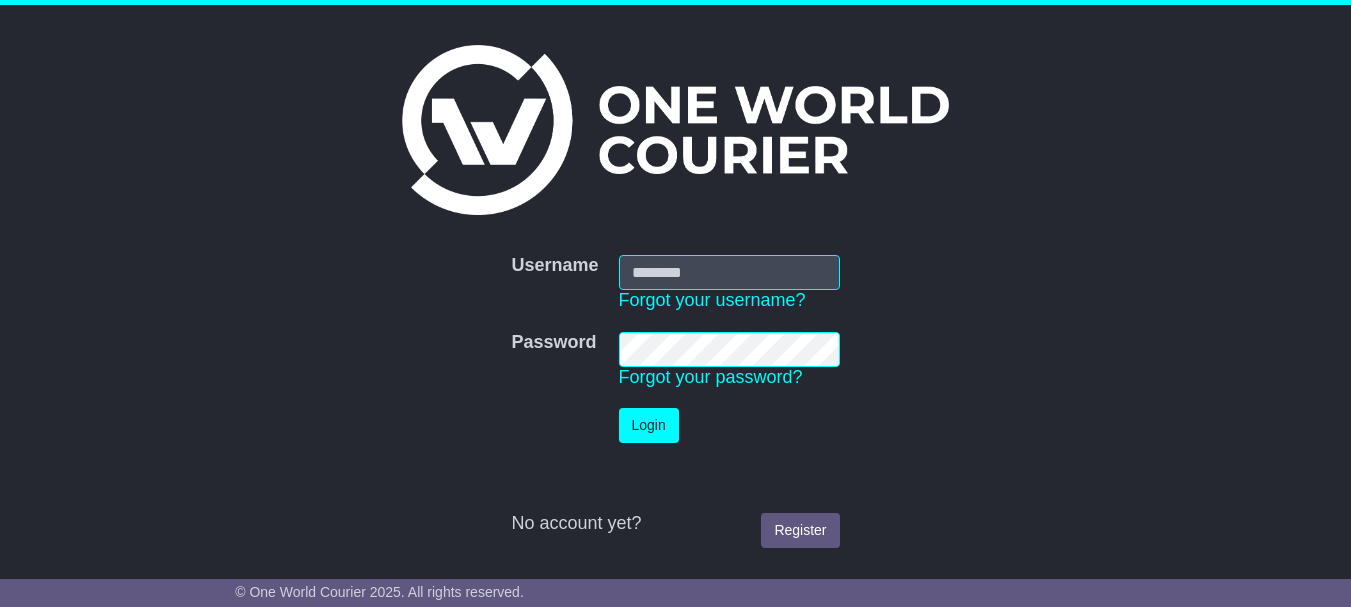 scroll, scrollTop: 0, scrollLeft: 0, axis: both 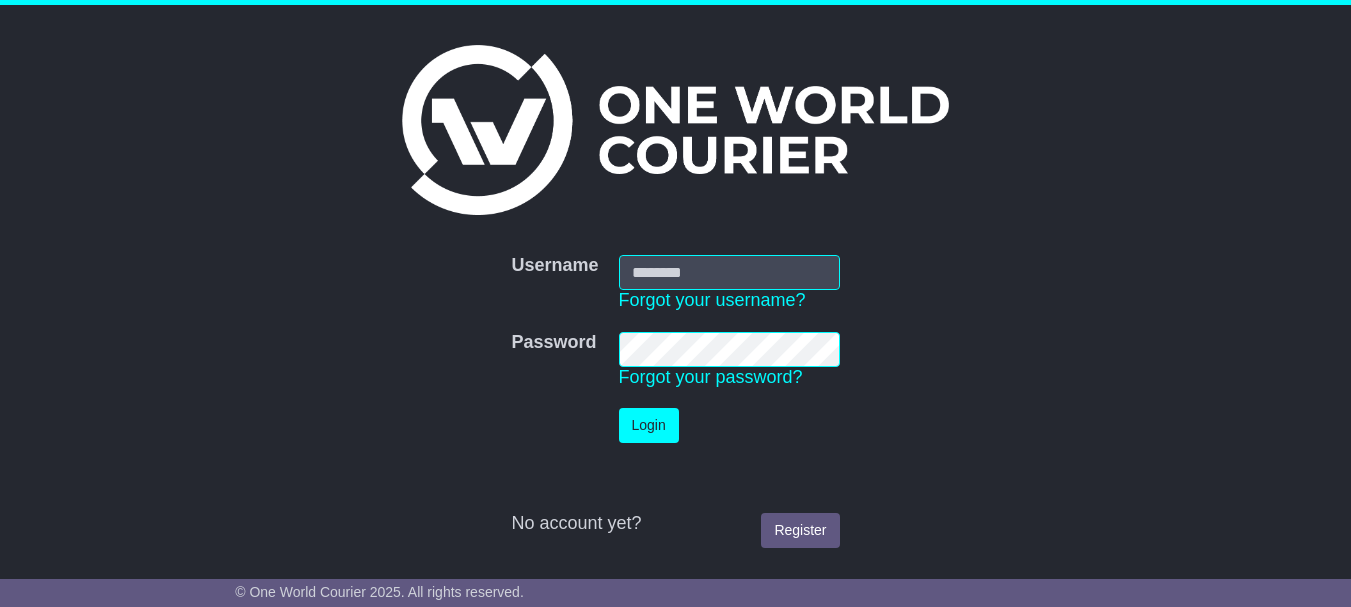 click on "Username" at bounding box center [729, 272] 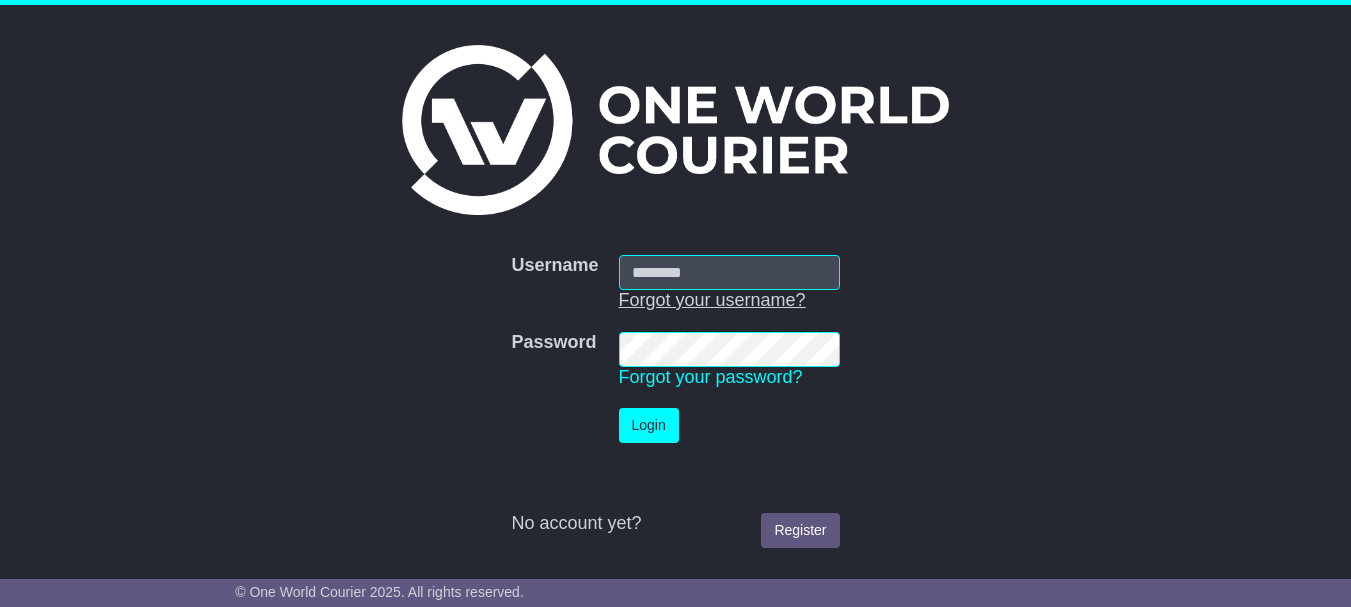 type on "**********" 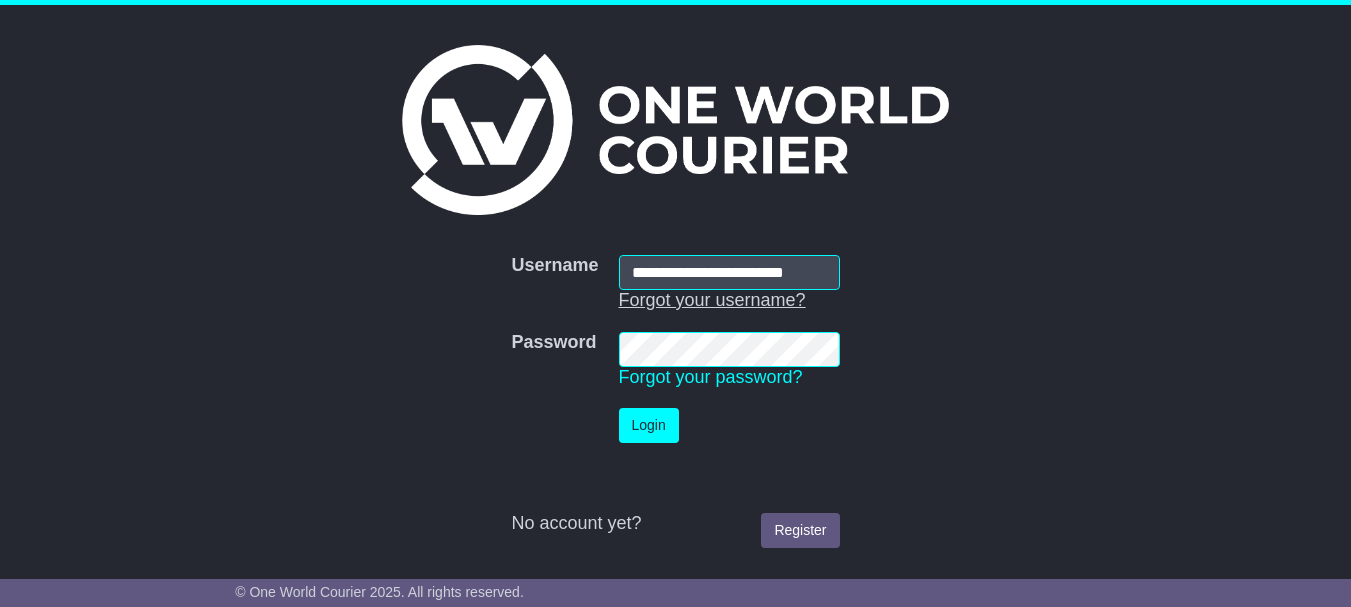 click on "Login" at bounding box center (649, 425) 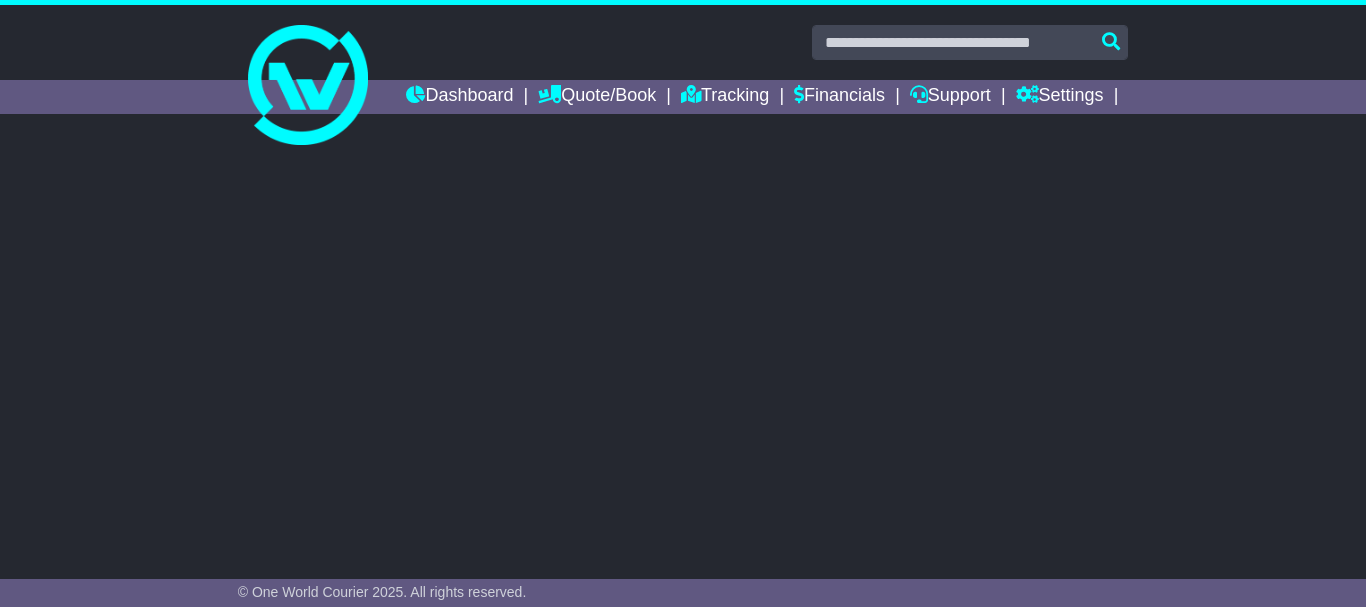 scroll, scrollTop: 0, scrollLeft: 0, axis: both 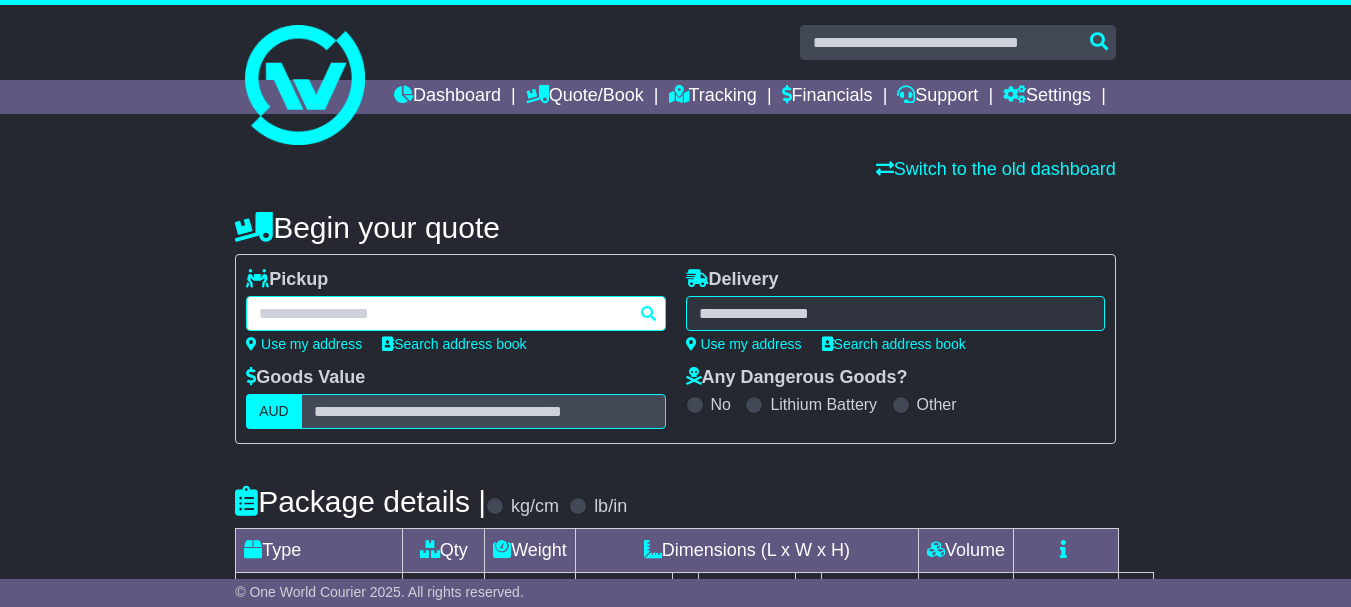 click at bounding box center (455, 313) 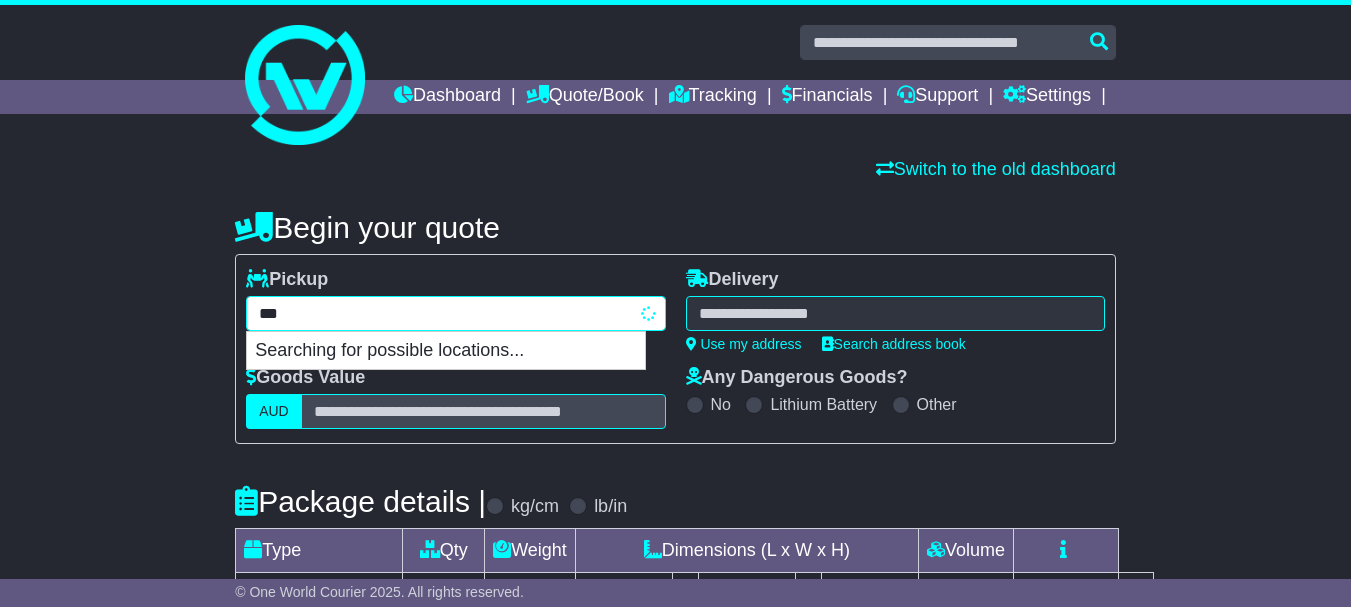 type on "****" 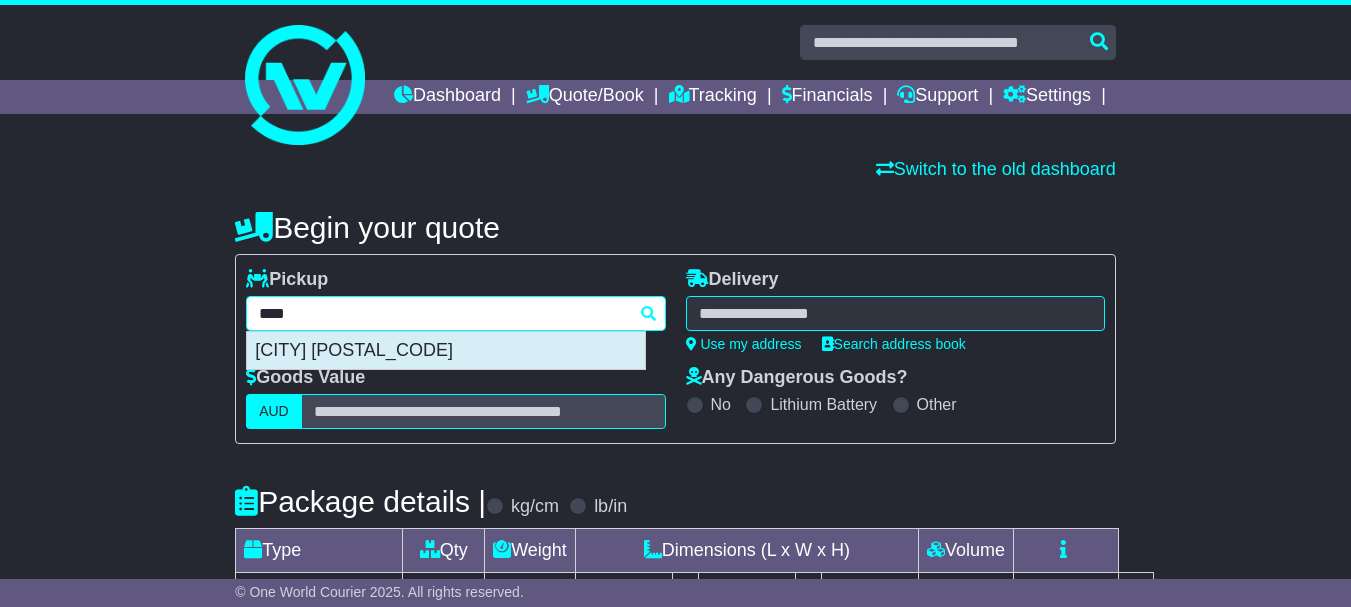click on "DOCKLANDS 3008" at bounding box center (446, 351) 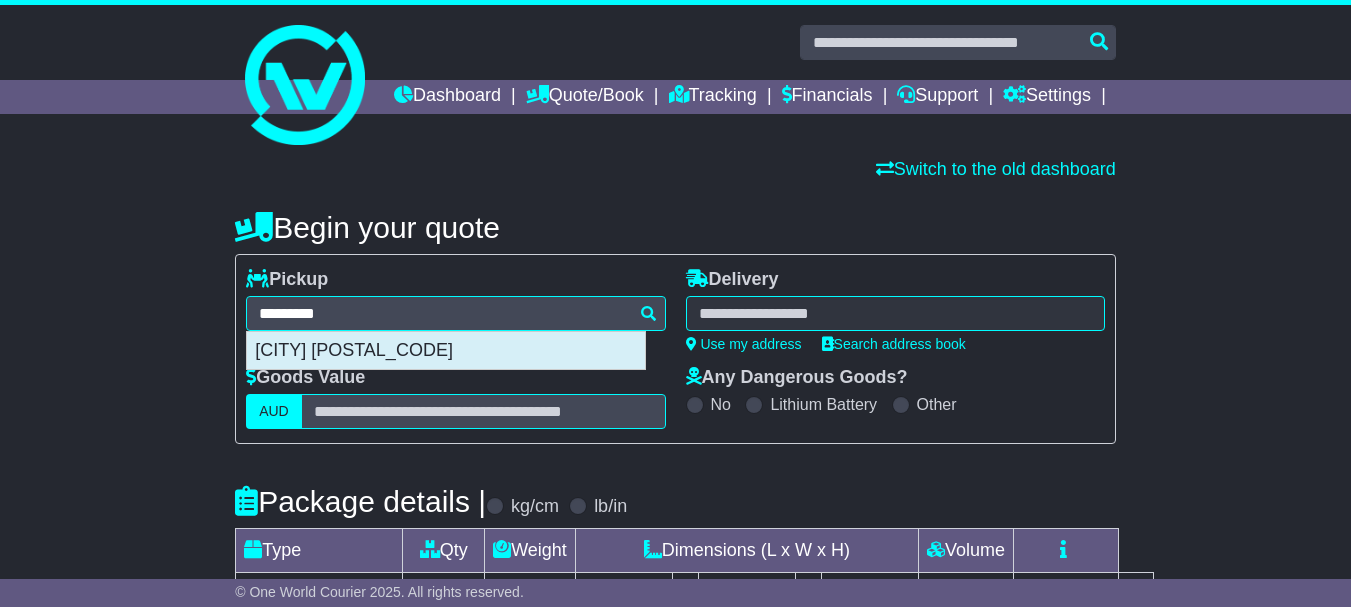 type on "**********" 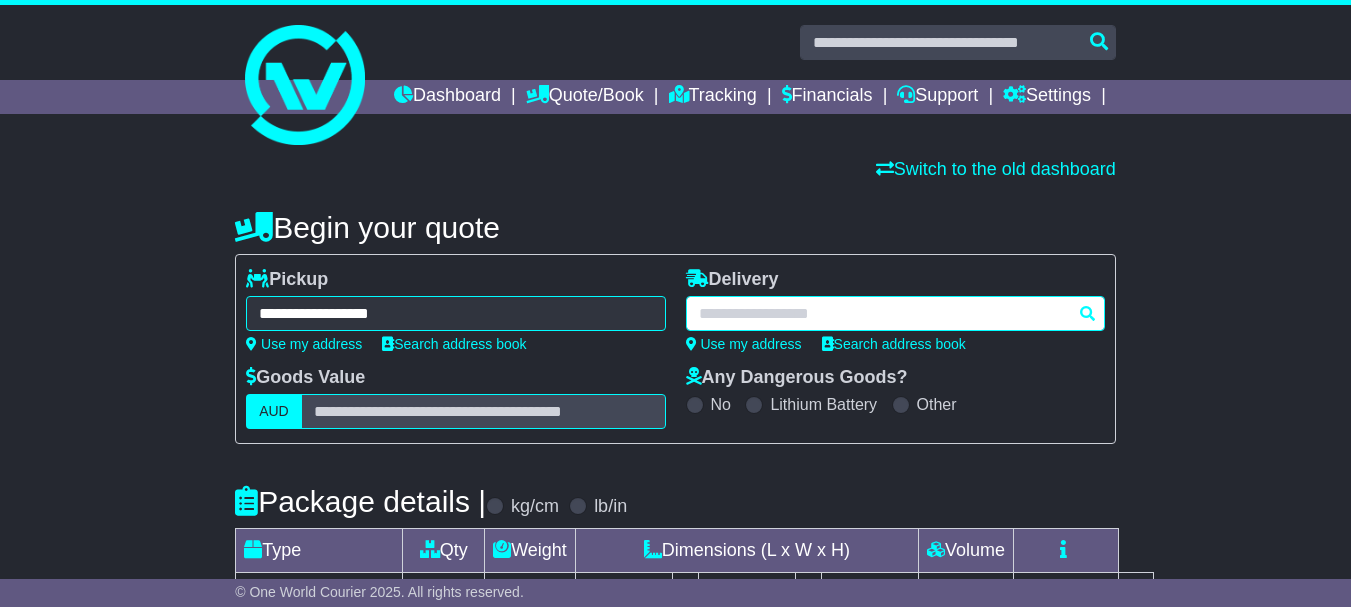 click at bounding box center [895, 313] 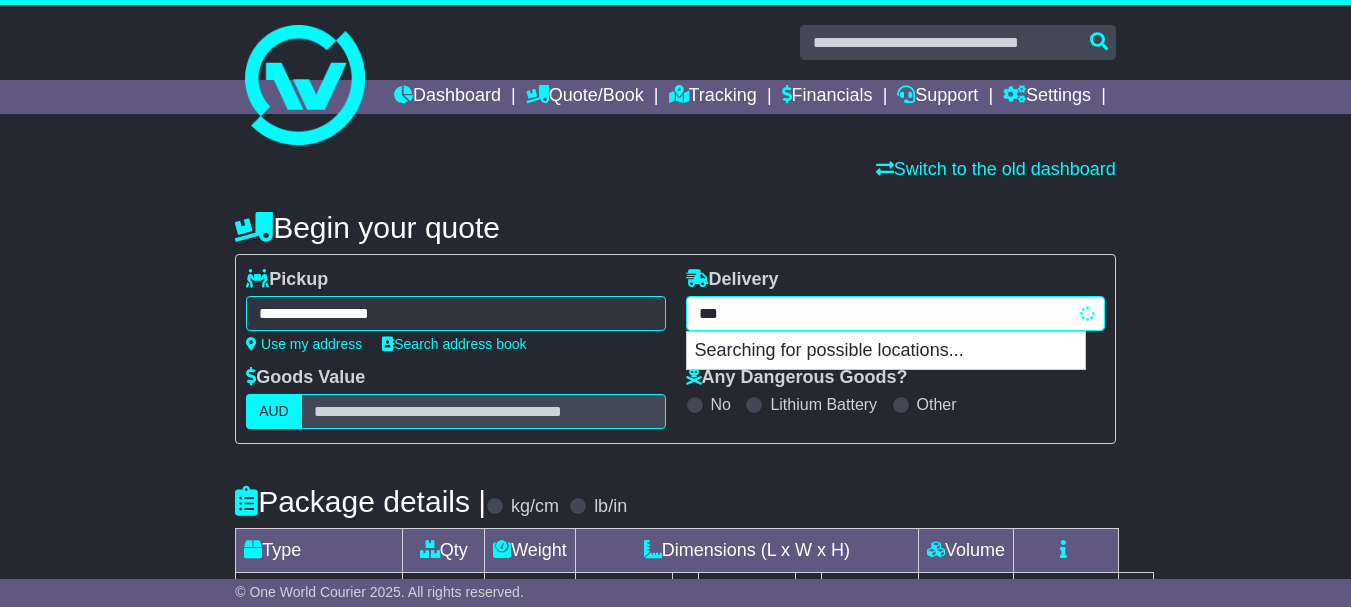 type on "****" 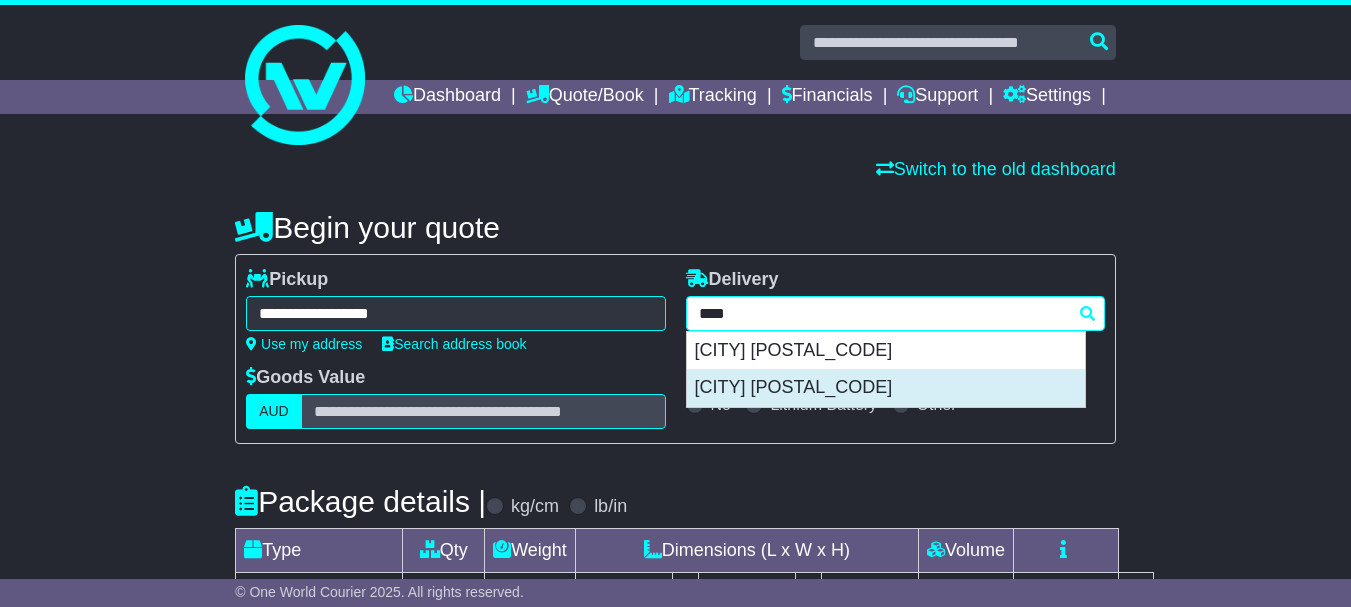 click on "PERTH 6000" at bounding box center (886, 388) 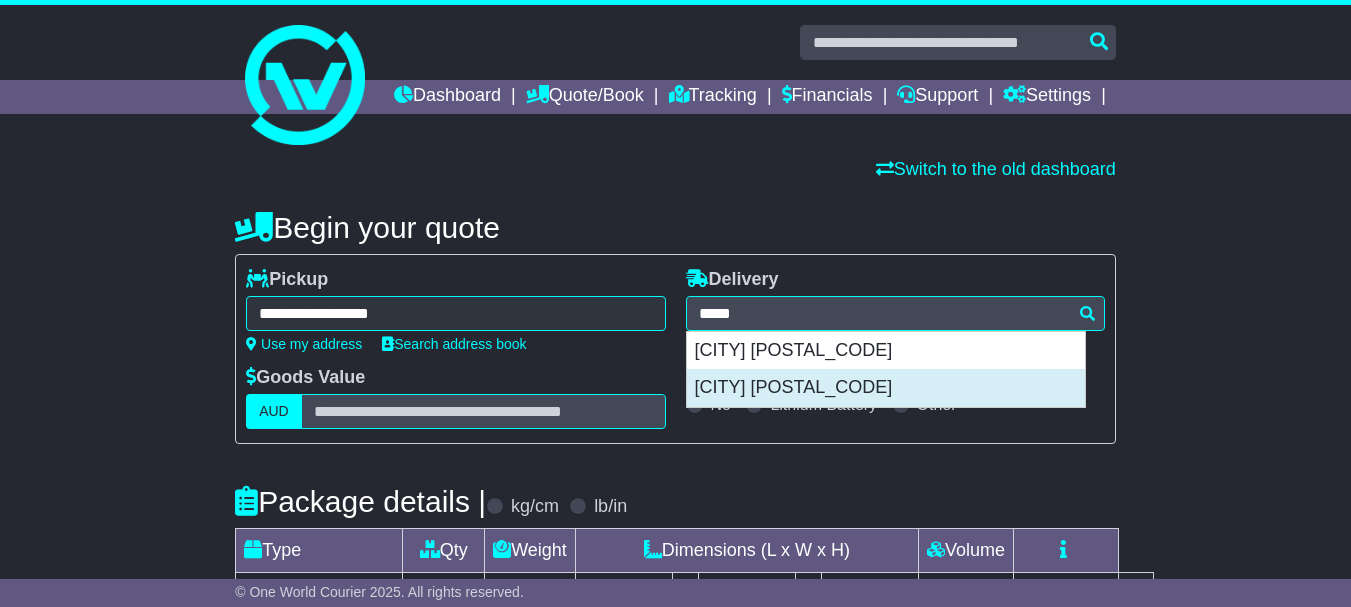 type on "**********" 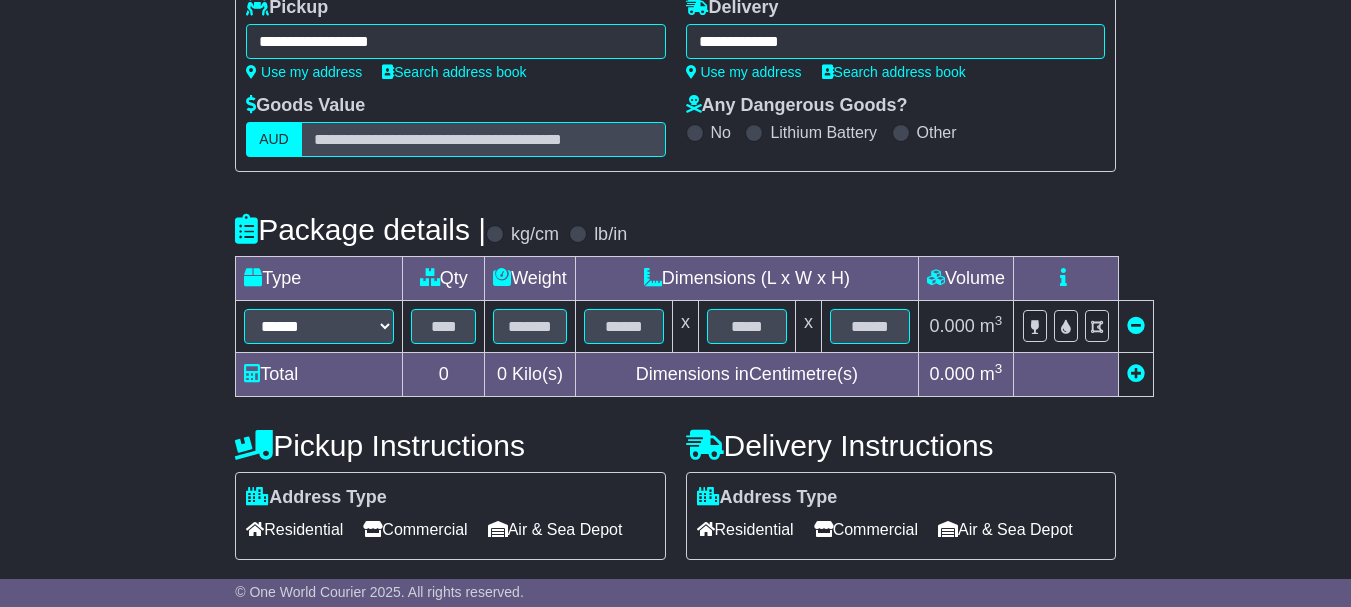 scroll, scrollTop: 274, scrollLeft: 0, axis: vertical 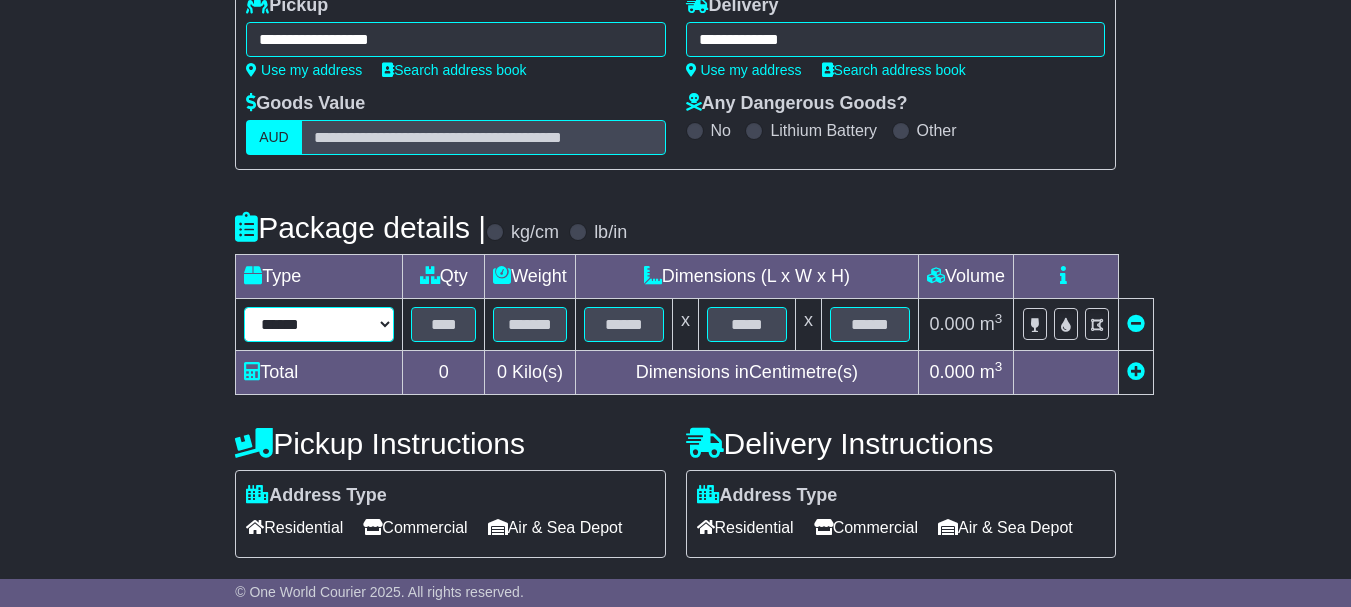 click on "****** ****** *** ******** ***** **** **** ****** *** *******" at bounding box center (319, 324) 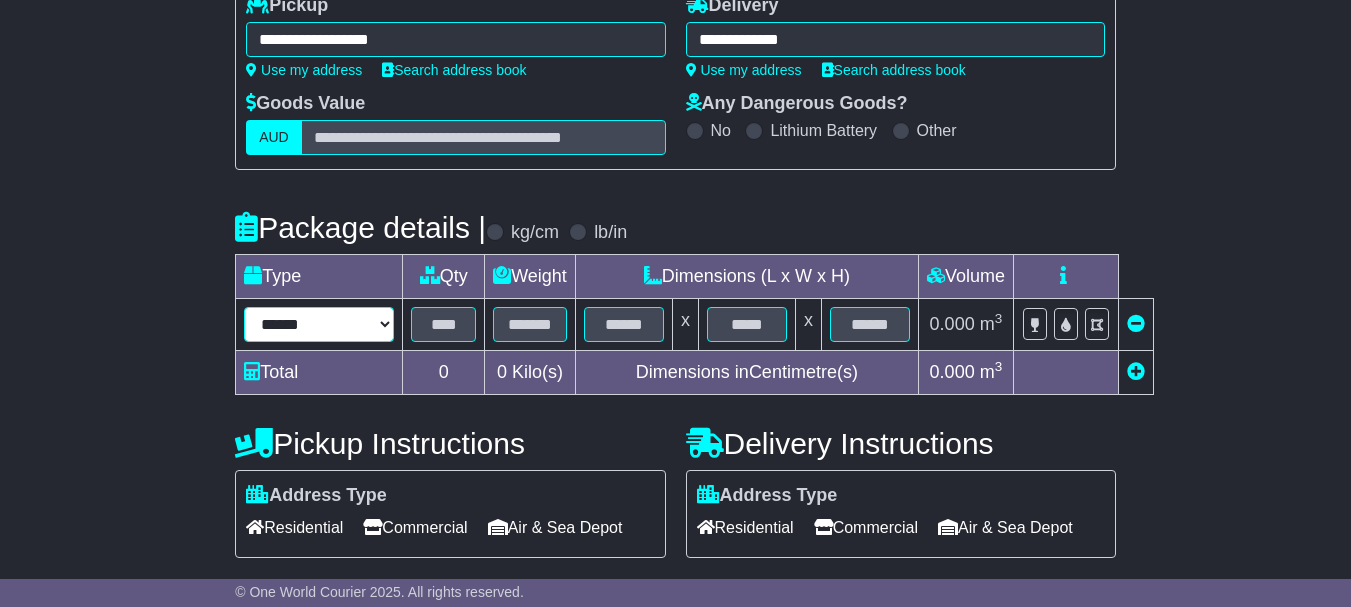 select on "*****" 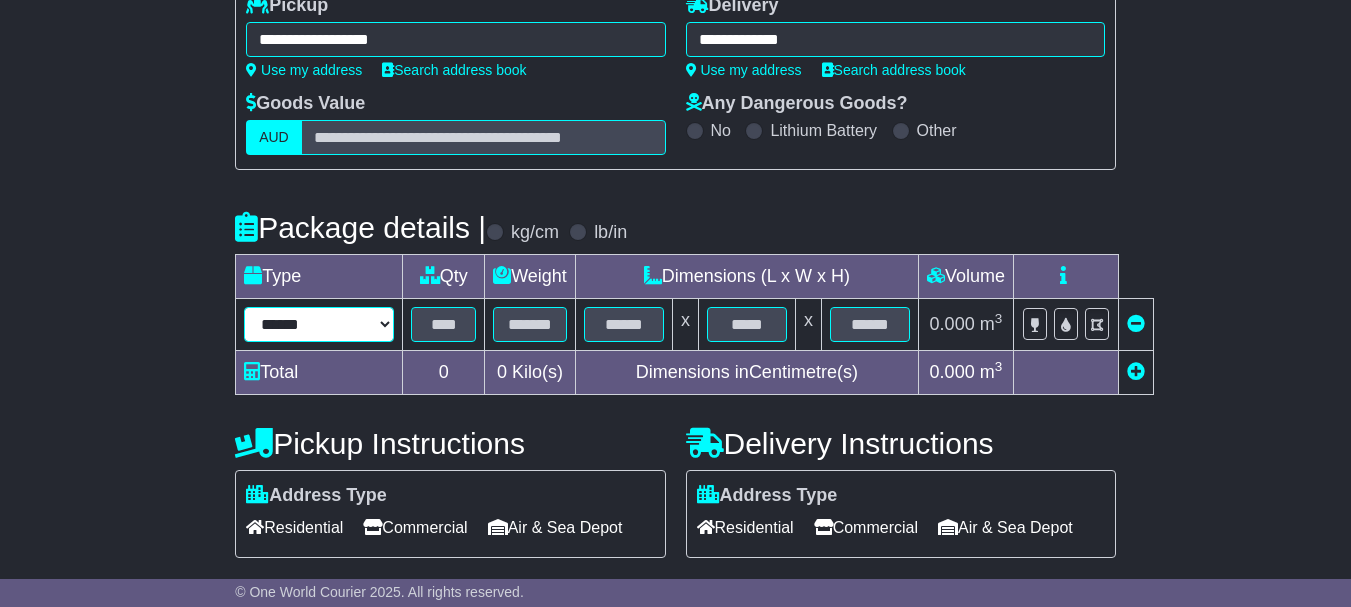 click on "****** ****** *** ******** ***** **** **** ****** *** *******" at bounding box center [319, 324] 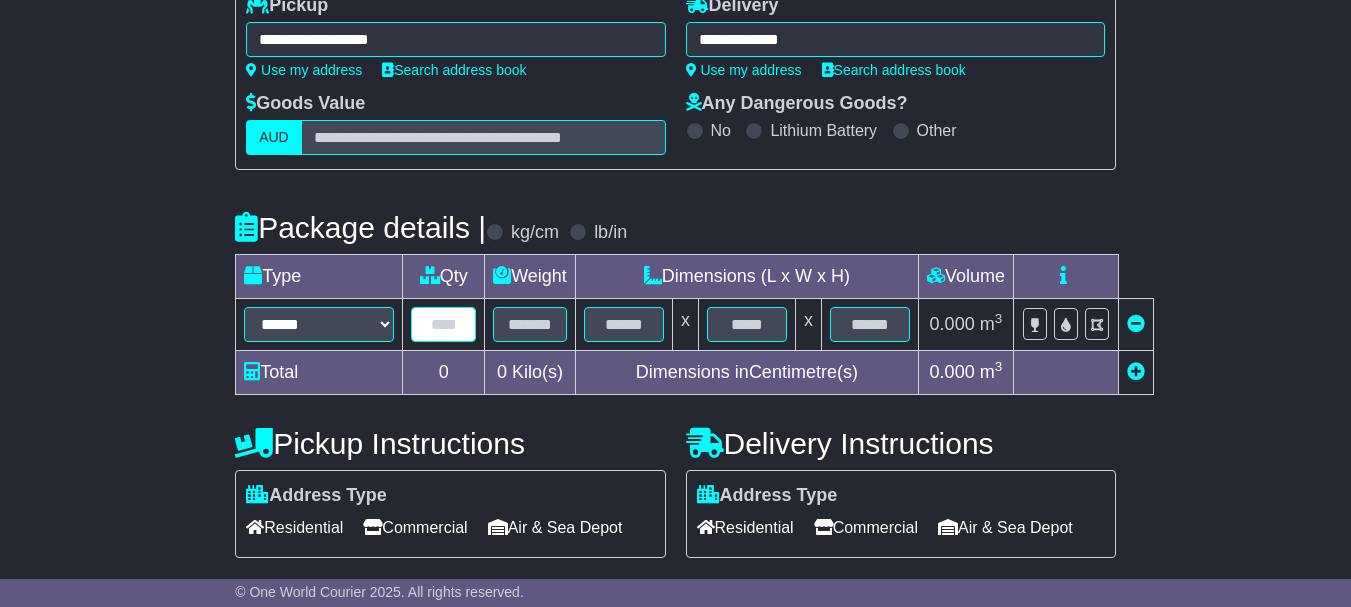 click at bounding box center [443, 324] 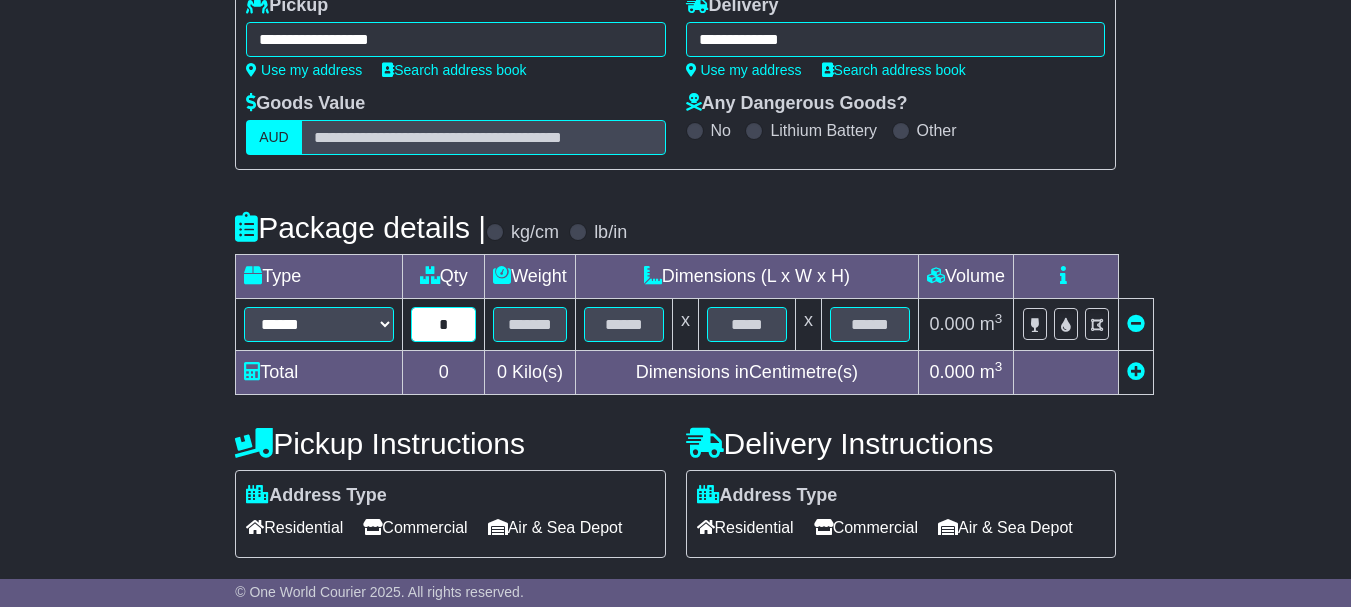 type on "*" 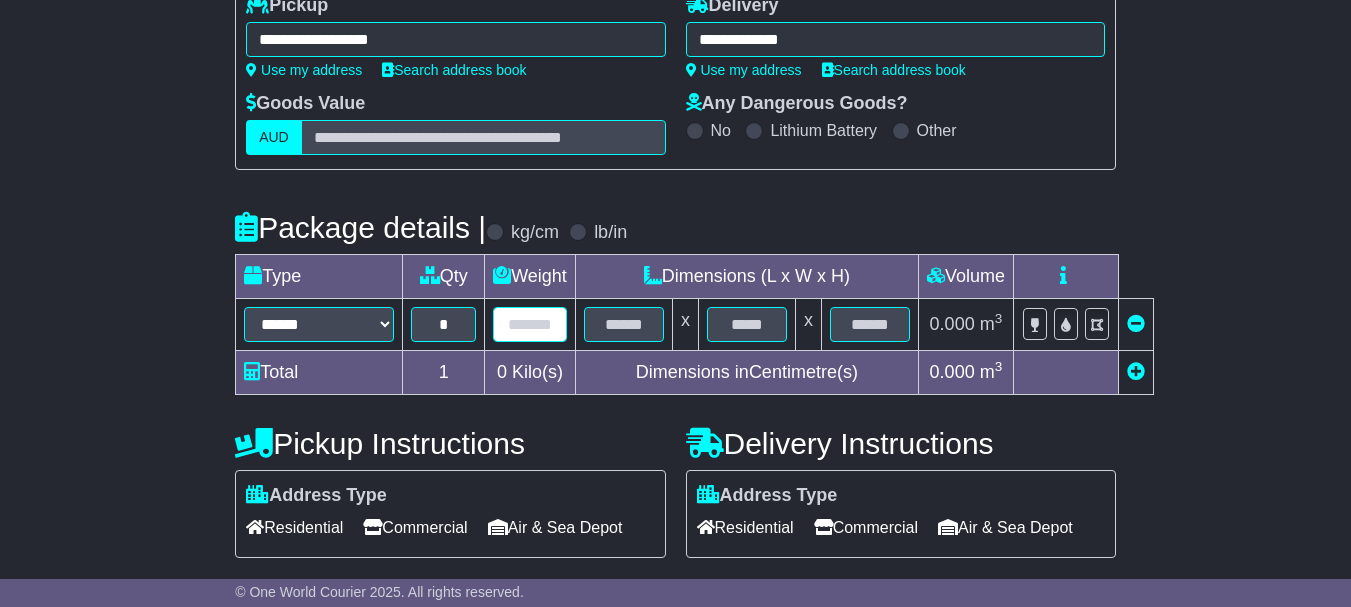 click at bounding box center (530, 324) 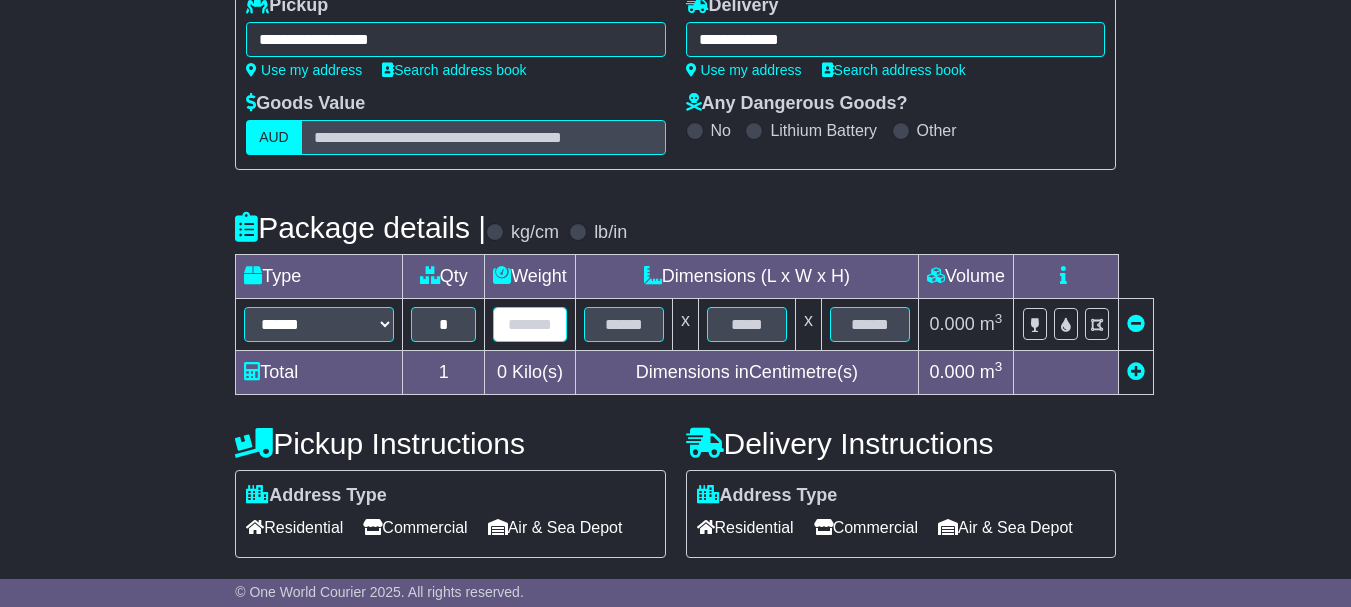 type on "*" 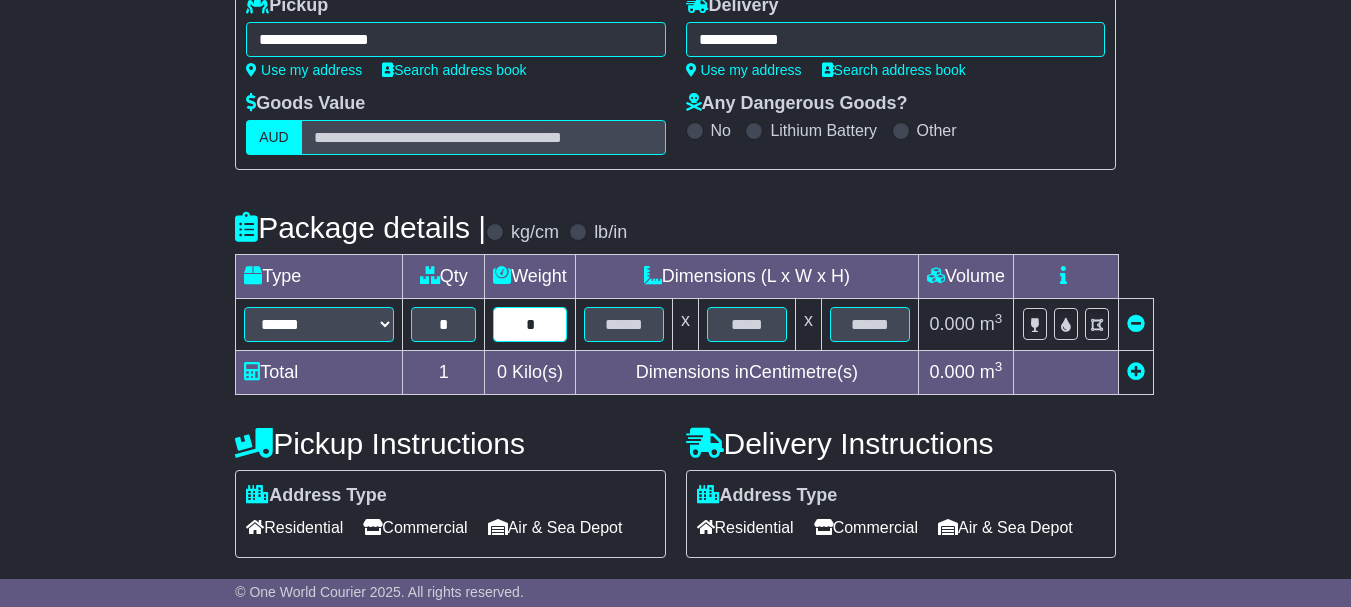 type on "*" 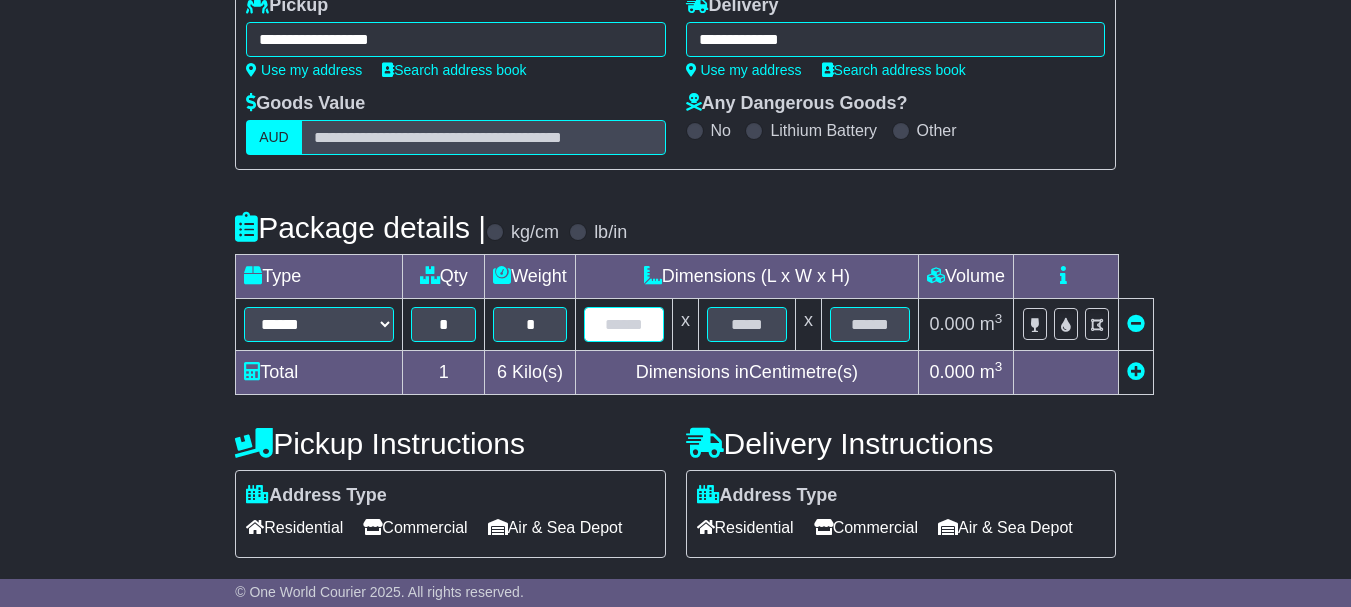 click at bounding box center (624, 324) 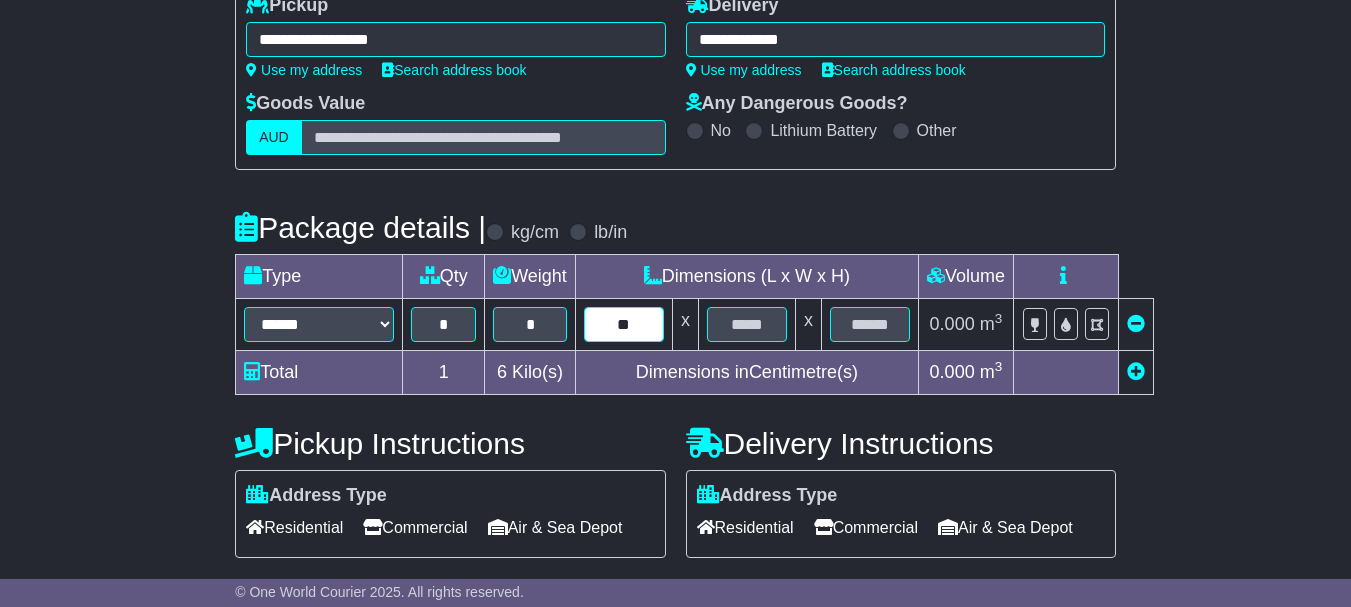 type on "*" 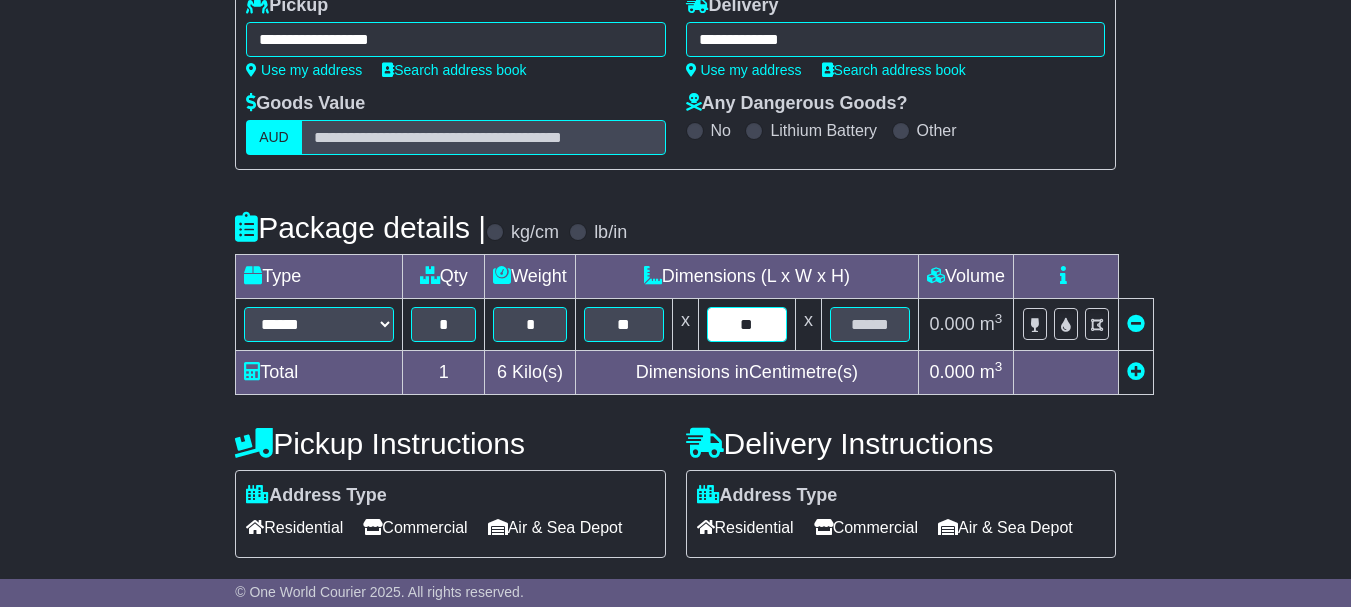 type on "**" 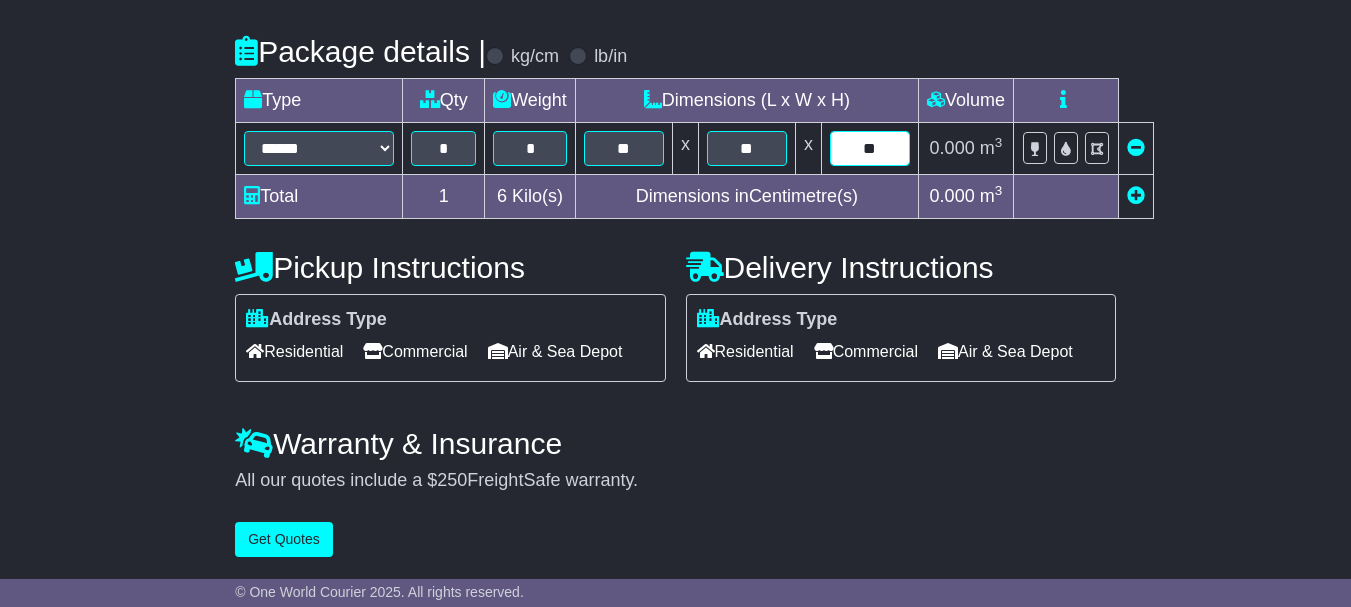 scroll, scrollTop: 484, scrollLeft: 0, axis: vertical 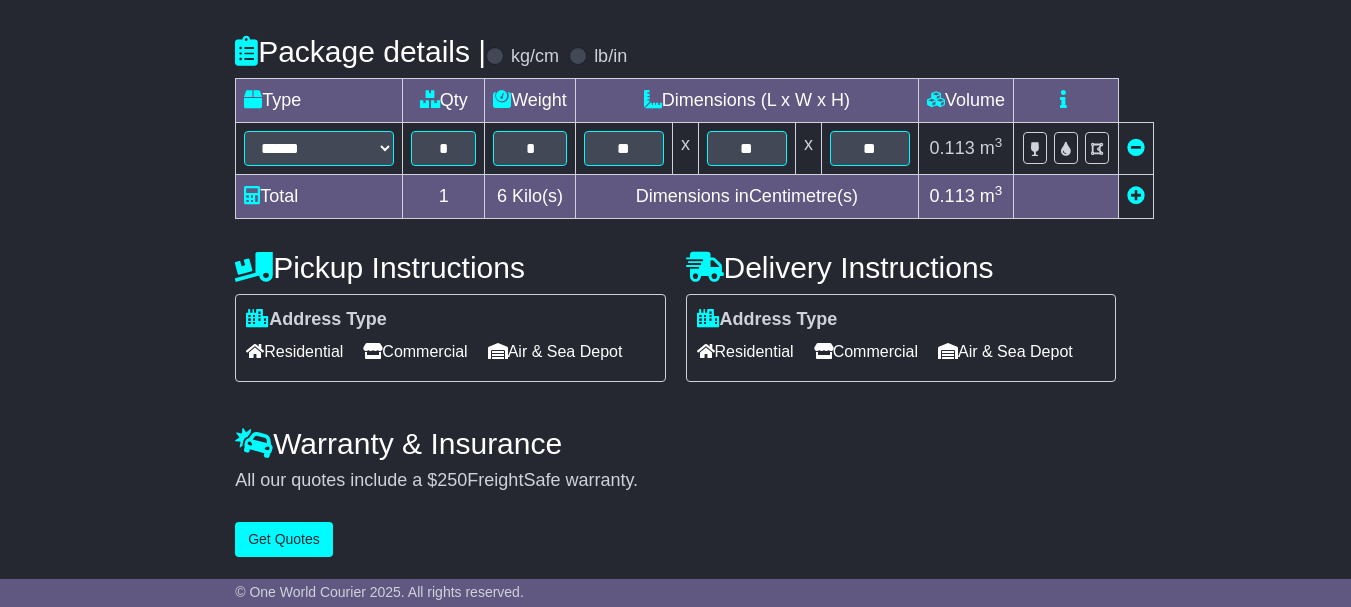 click on "Residential" at bounding box center [294, 351] 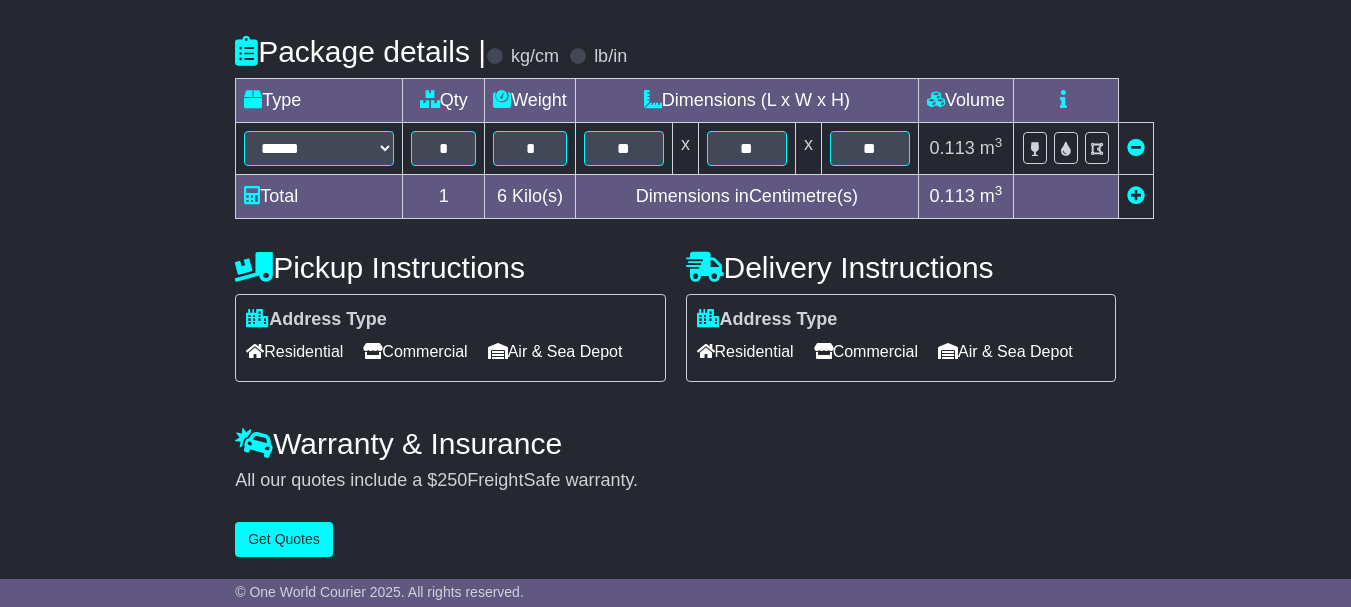 click on "Residential" at bounding box center (745, 351) 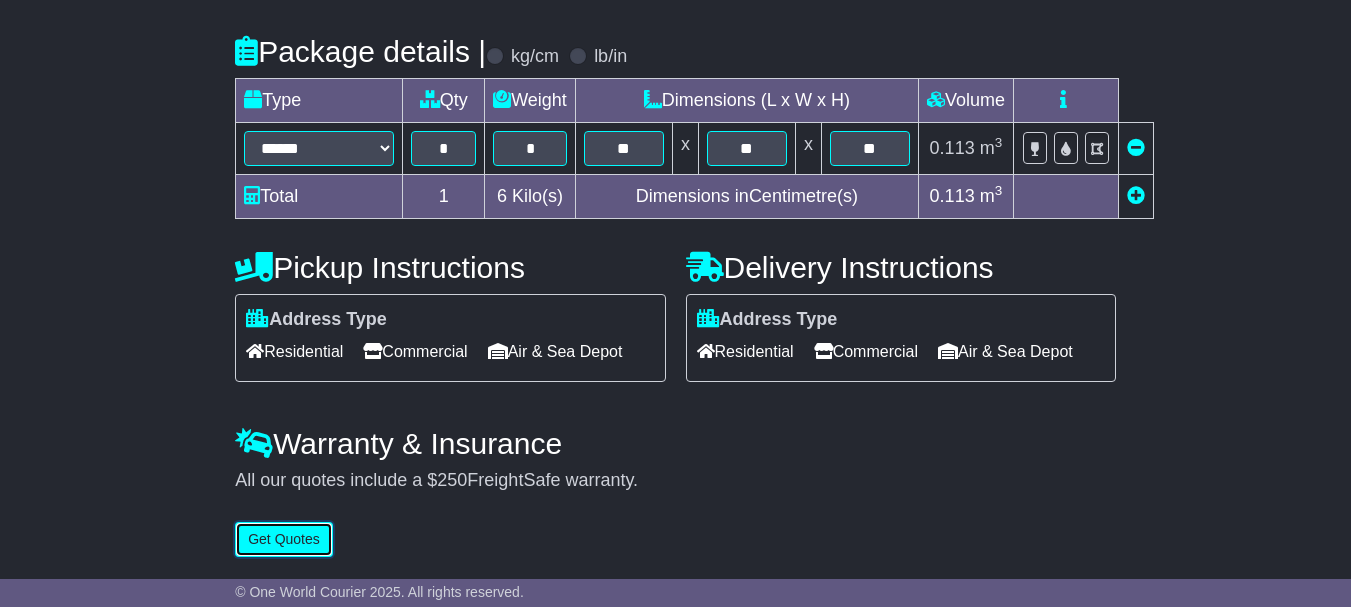 click on "Get Quotes" at bounding box center (284, 539) 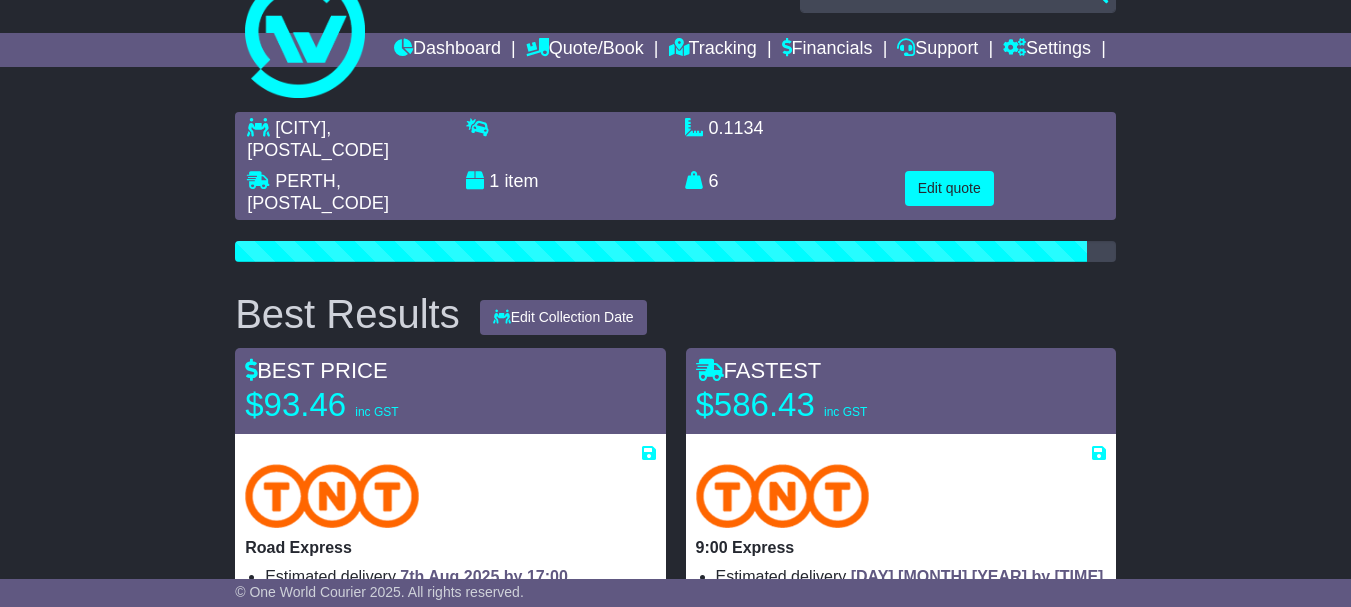 scroll, scrollTop: 48, scrollLeft: 0, axis: vertical 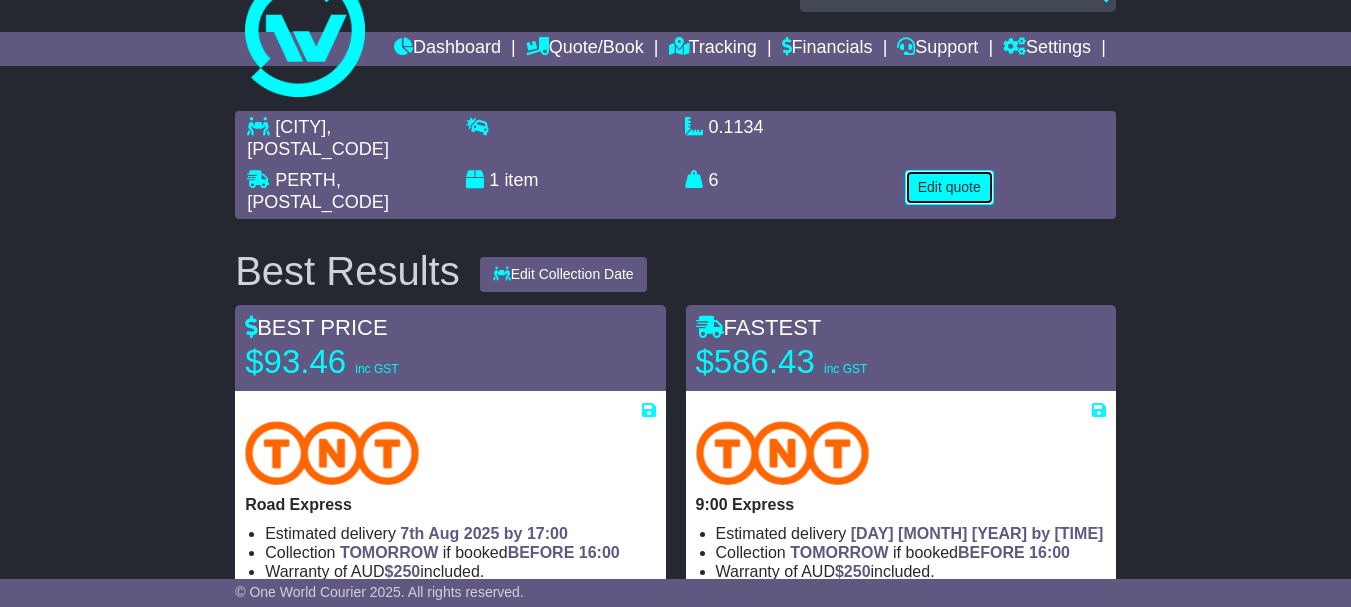 click on "Edit quote" at bounding box center [949, 187] 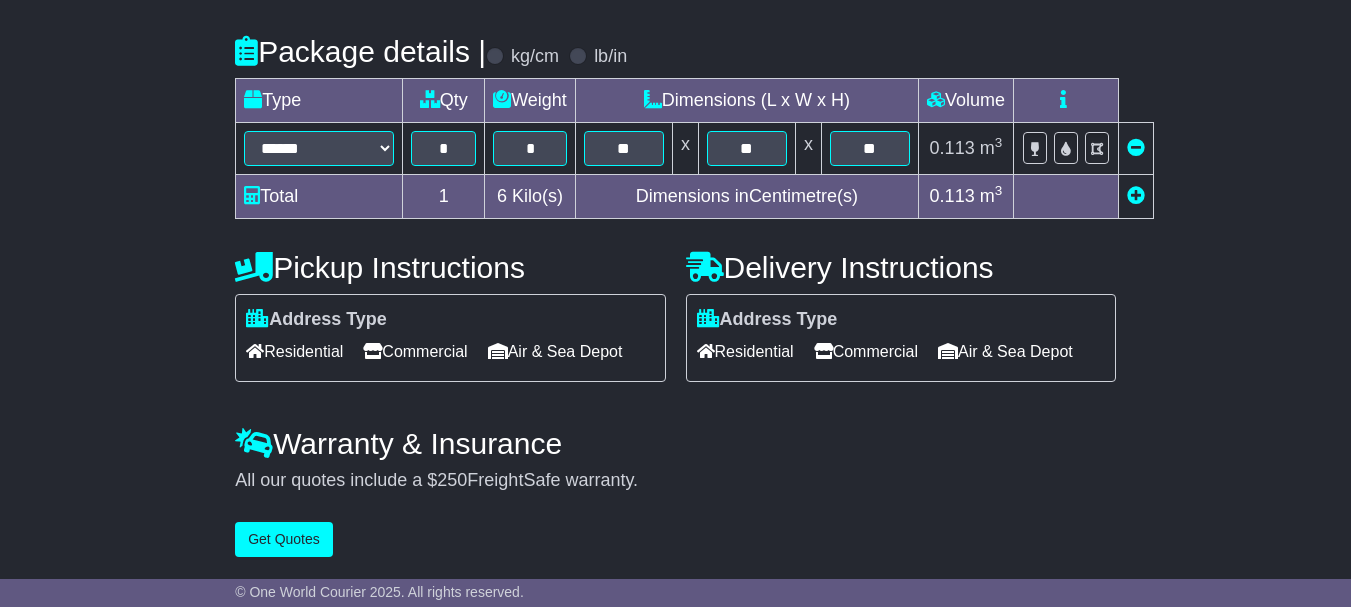 scroll, scrollTop: 513, scrollLeft: 0, axis: vertical 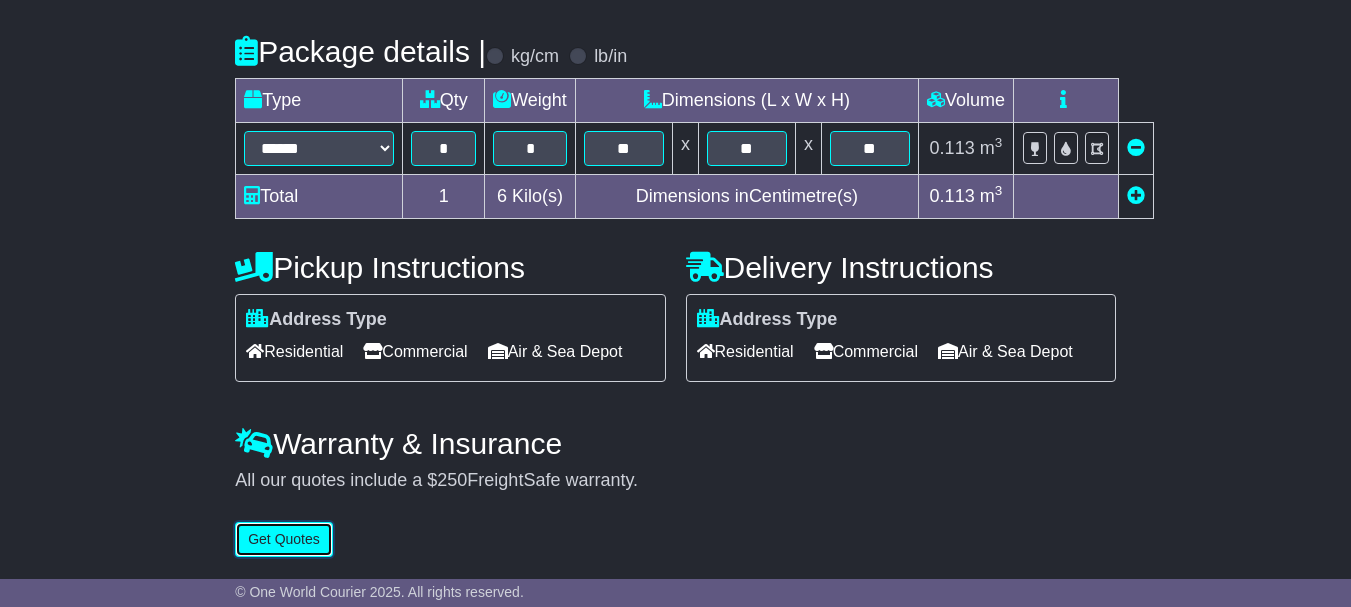 click on "Get Quotes" at bounding box center [284, 539] 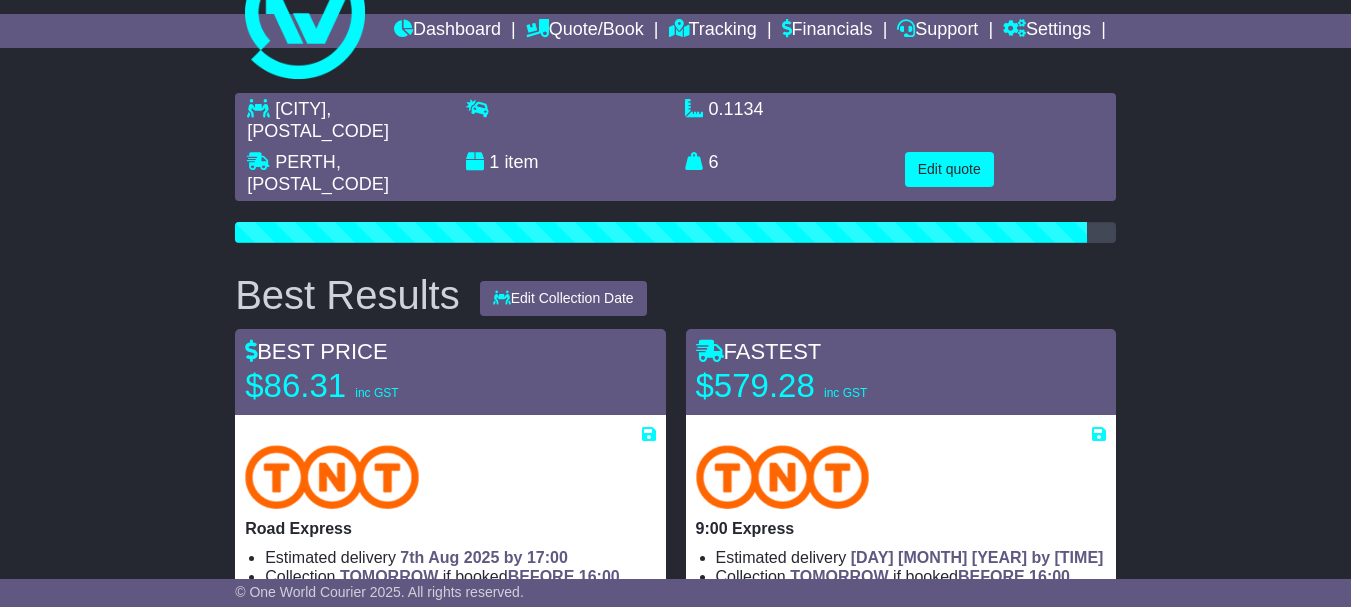 scroll, scrollTop: 0, scrollLeft: 0, axis: both 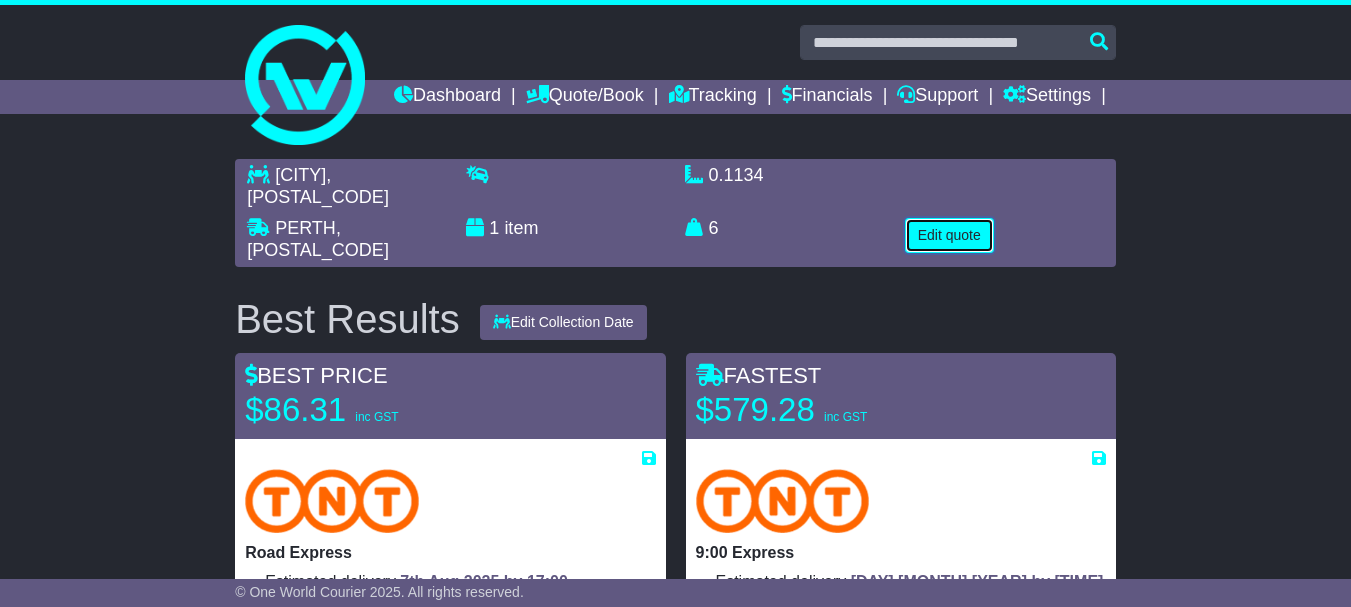 click on "Edit quote" at bounding box center [949, 235] 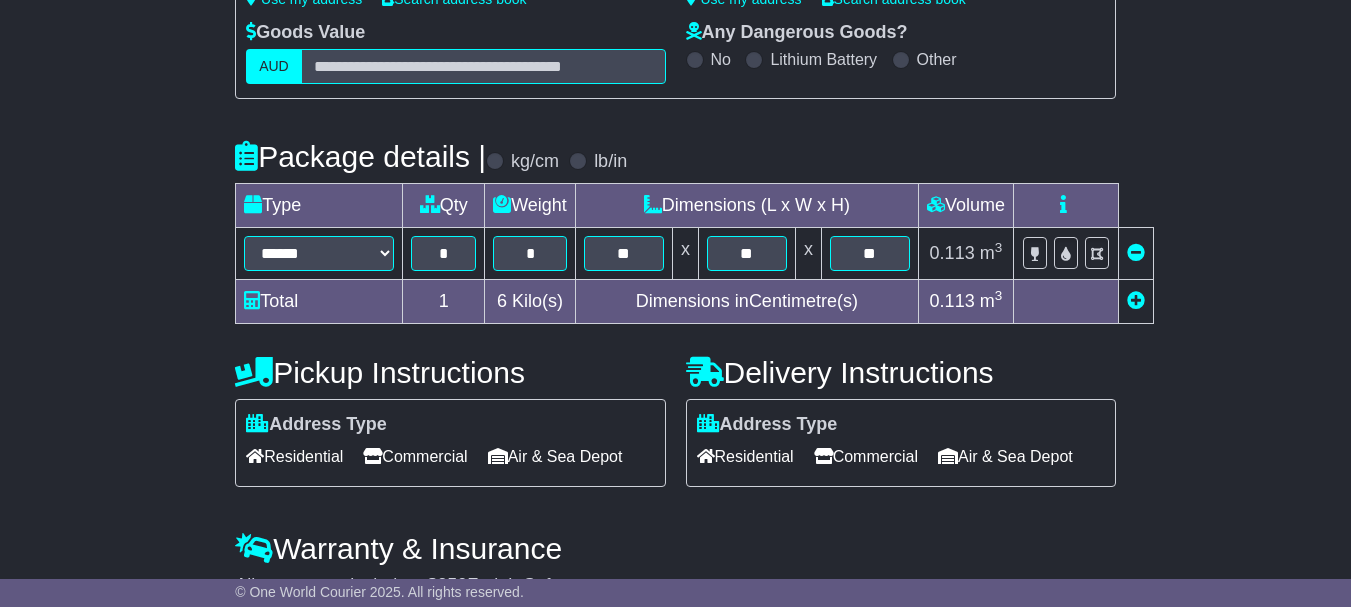 scroll, scrollTop: 347, scrollLeft: 0, axis: vertical 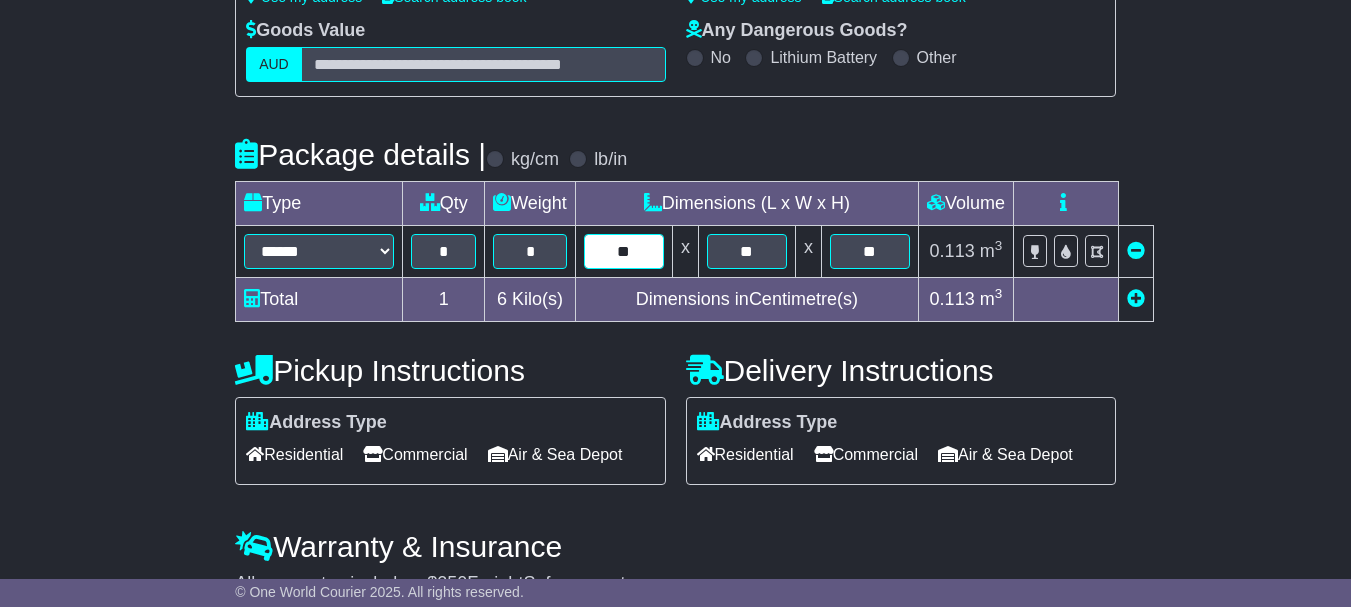 drag, startPoint x: 639, startPoint y: 284, endPoint x: 572, endPoint y: 294, distance: 67.74216 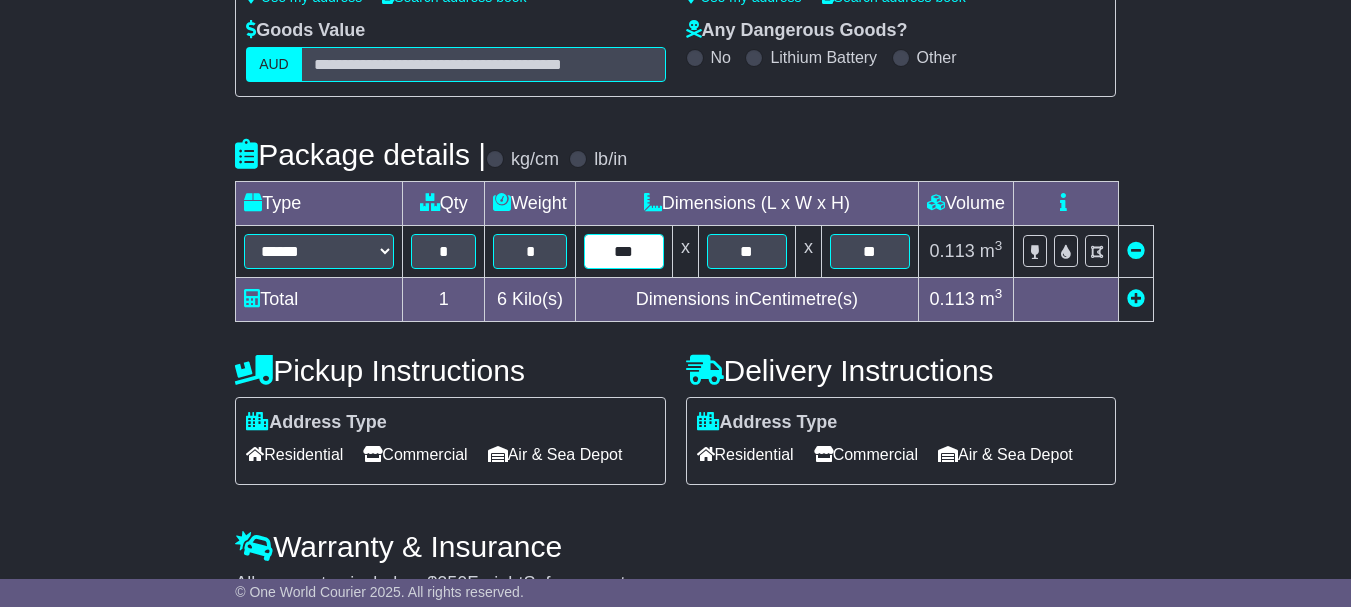 type on "***" 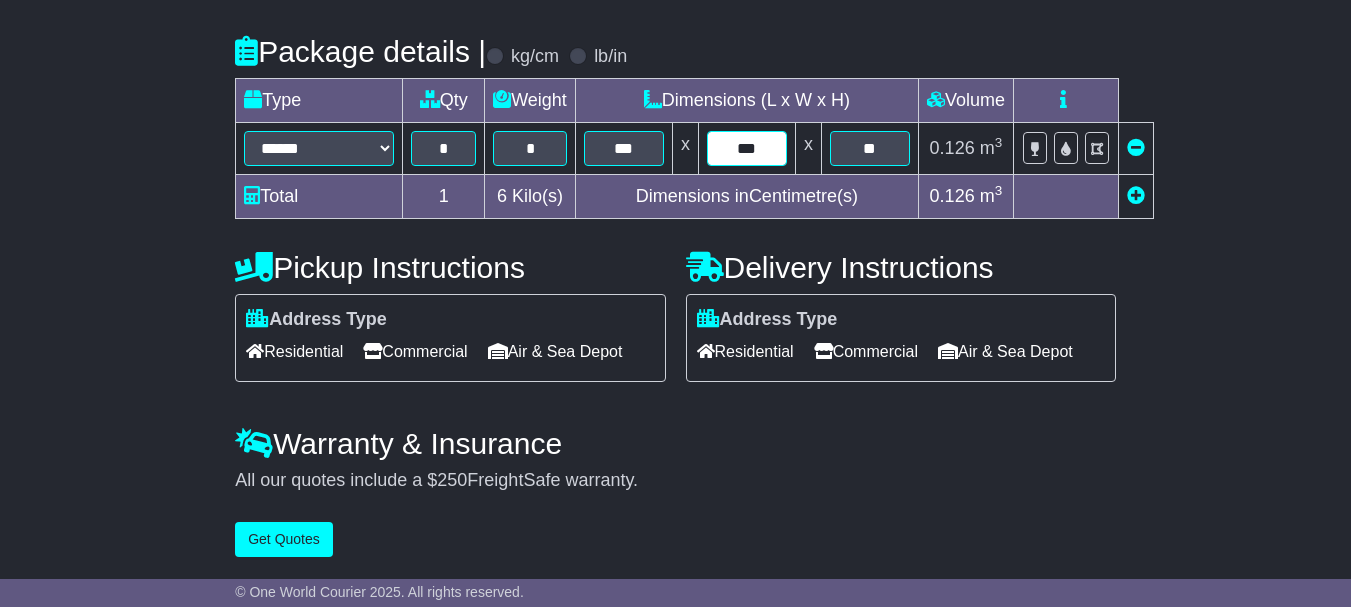 scroll, scrollTop: 517, scrollLeft: 0, axis: vertical 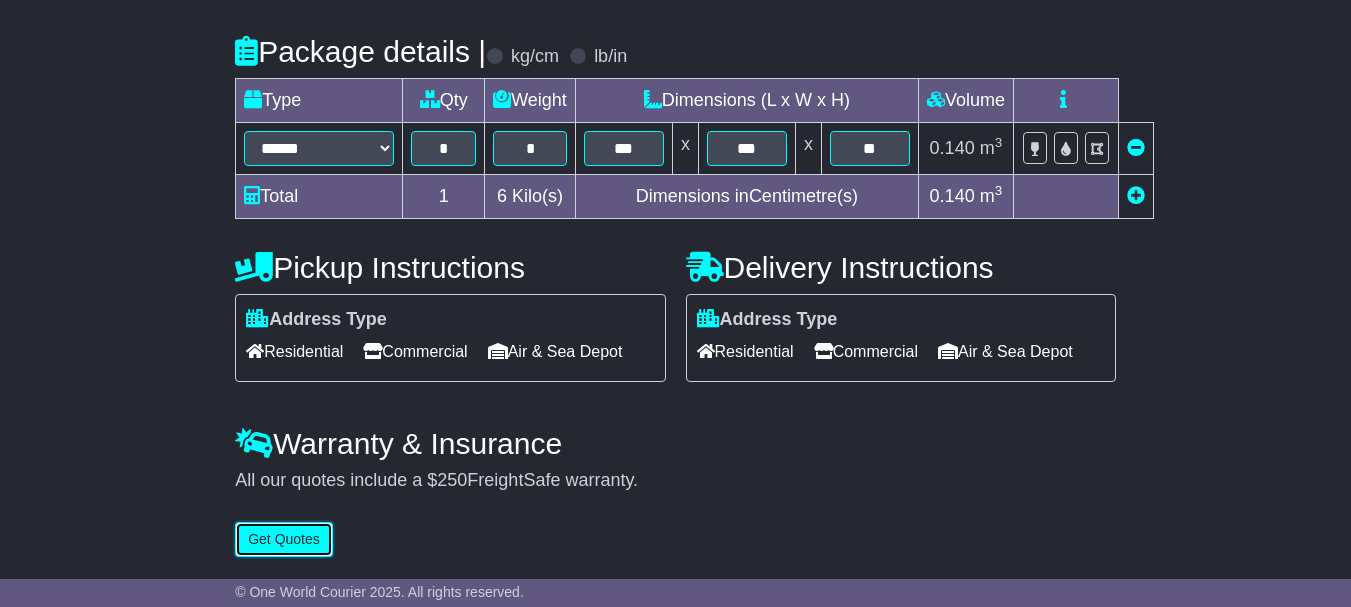 click on "Get Quotes" at bounding box center (284, 539) 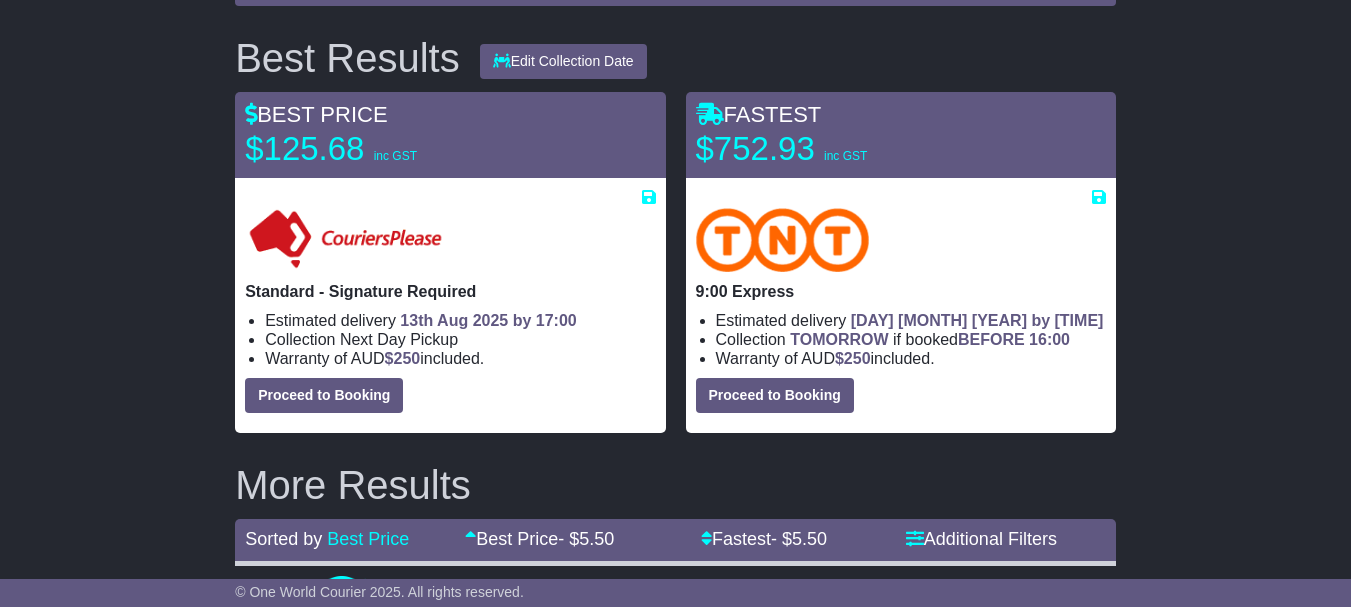 scroll, scrollTop: 0, scrollLeft: 0, axis: both 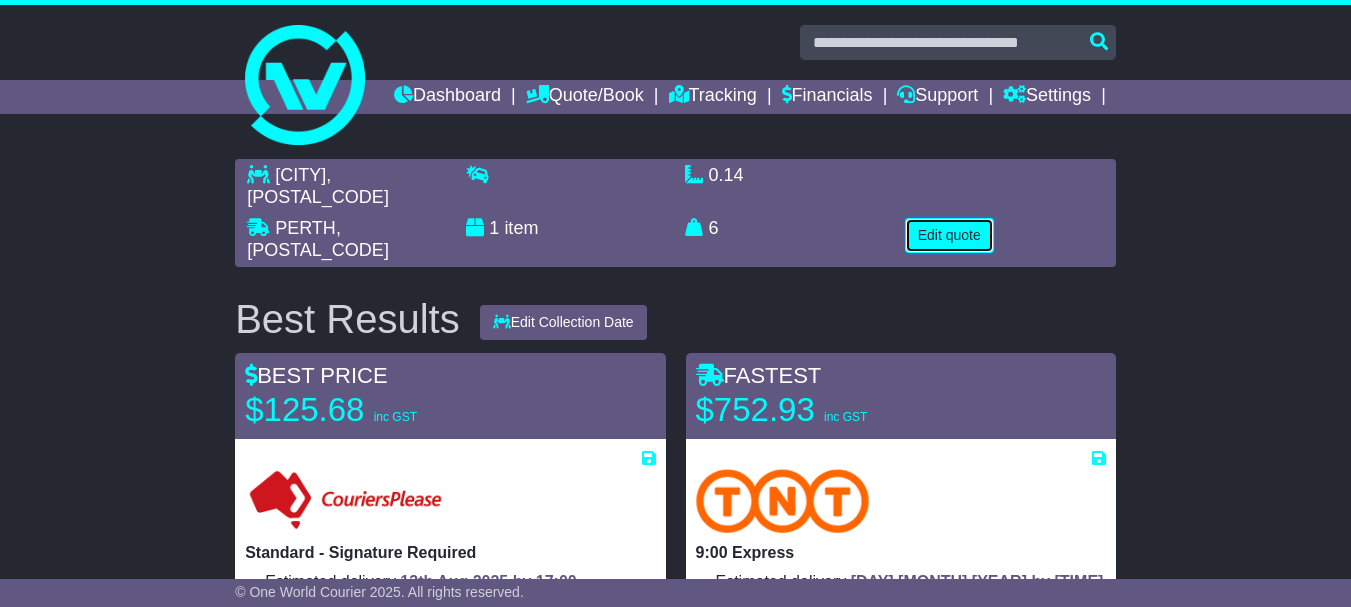 click on "Edit quote" at bounding box center [949, 235] 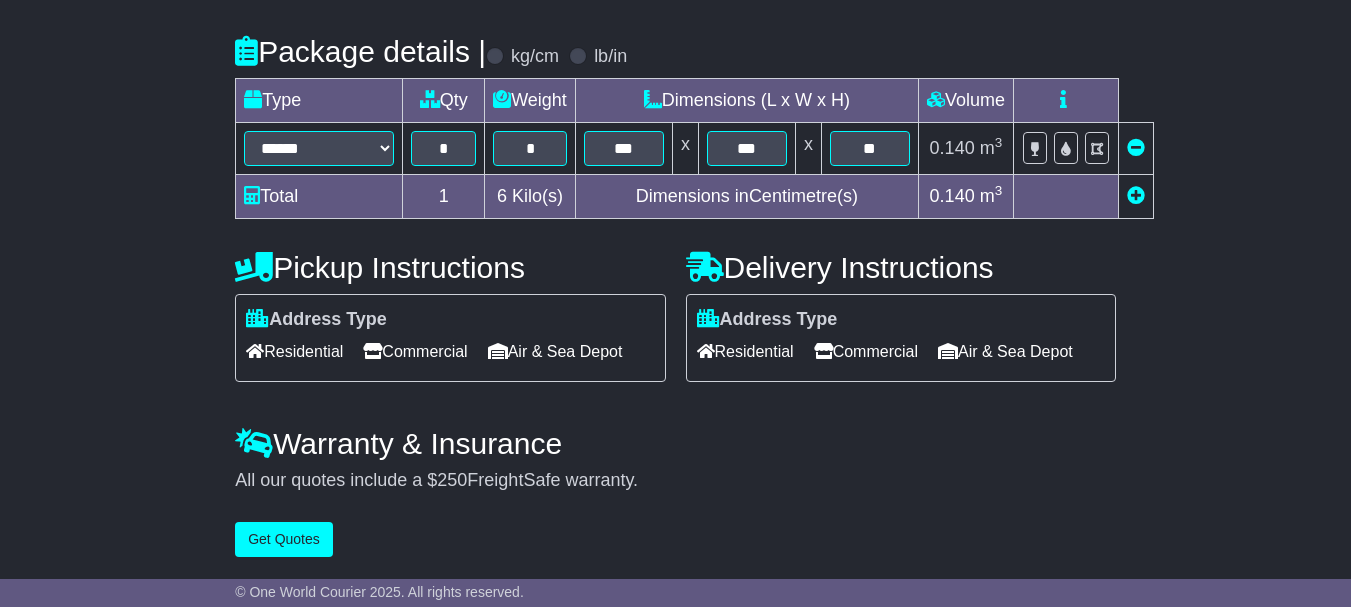 scroll, scrollTop: 456, scrollLeft: 0, axis: vertical 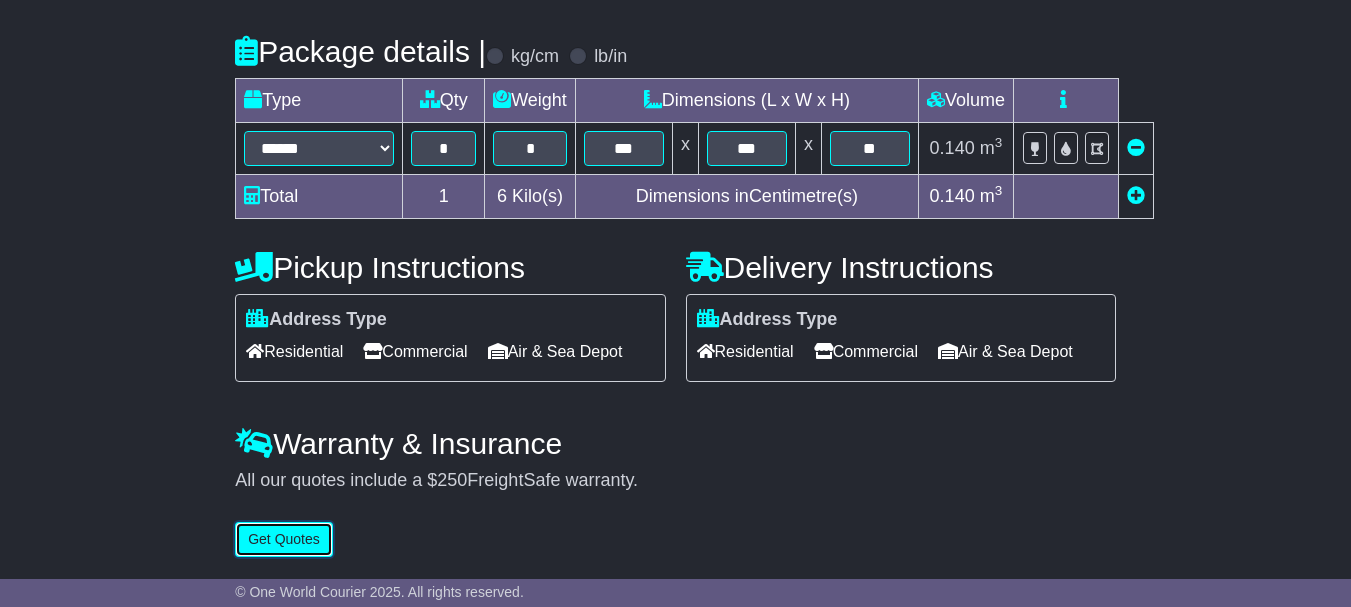 click on "Get Quotes" at bounding box center [284, 539] 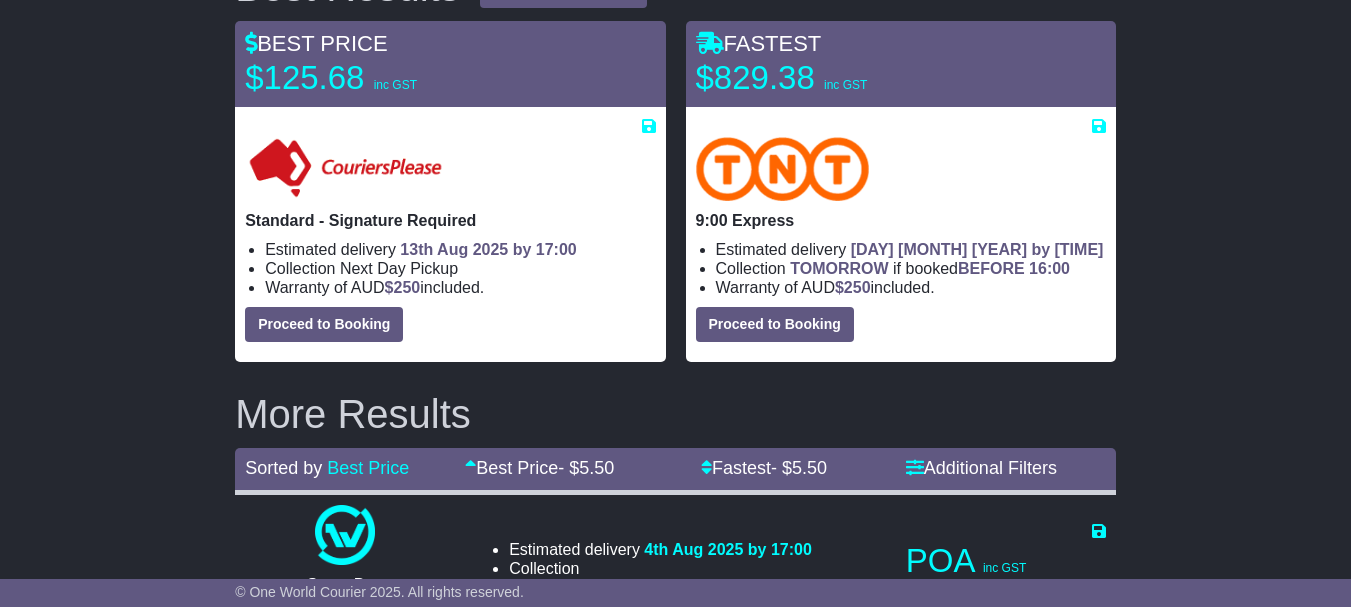 scroll, scrollTop: 330, scrollLeft: 0, axis: vertical 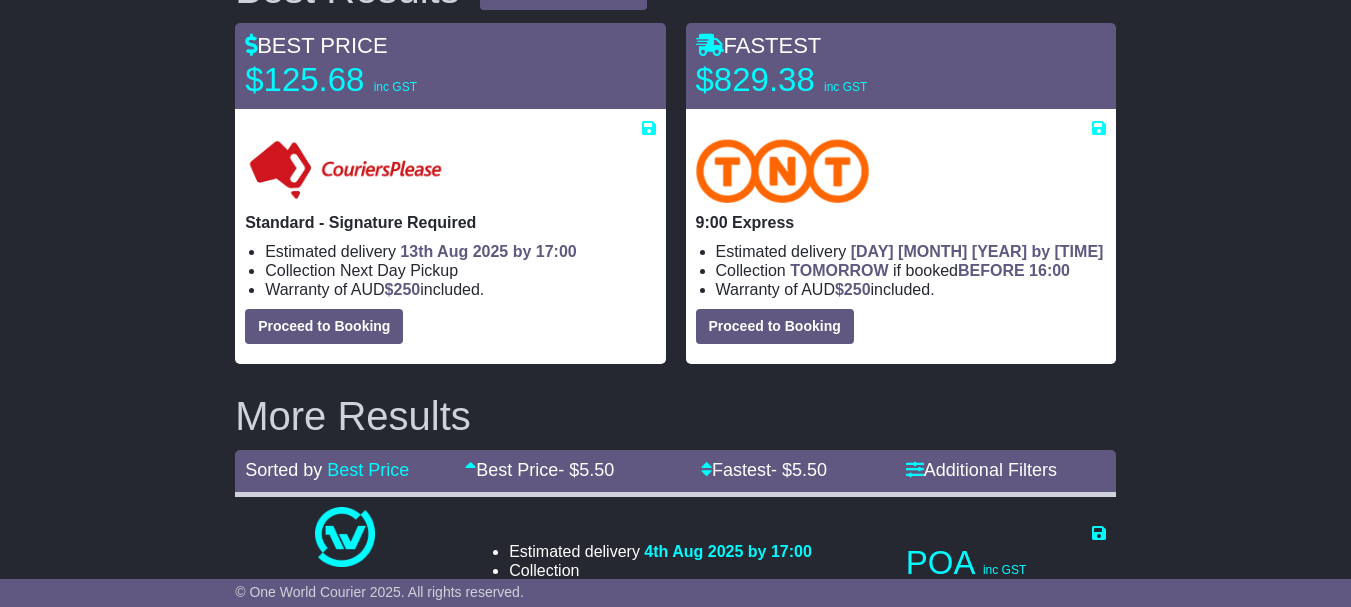 click on "DOCKLANDS , 3008
PERTH , 6000
1   item
0.14
m 3
in 3
6" at bounding box center [675, 859] 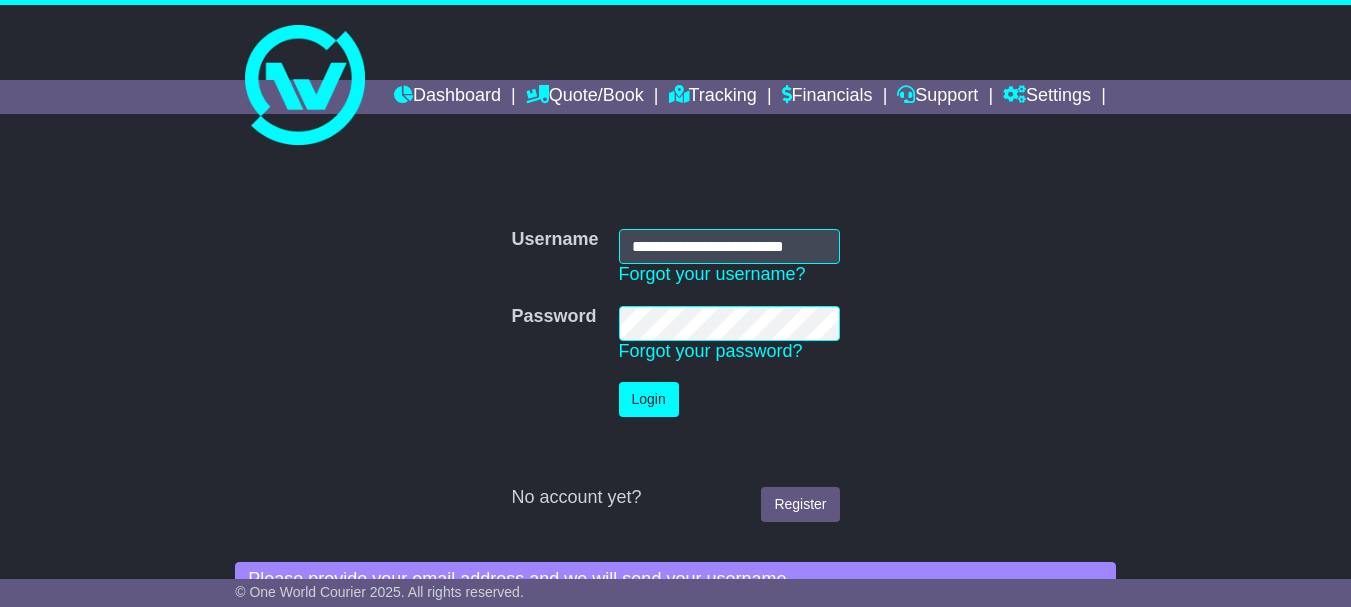 scroll, scrollTop: 0, scrollLeft: 0, axis: both 